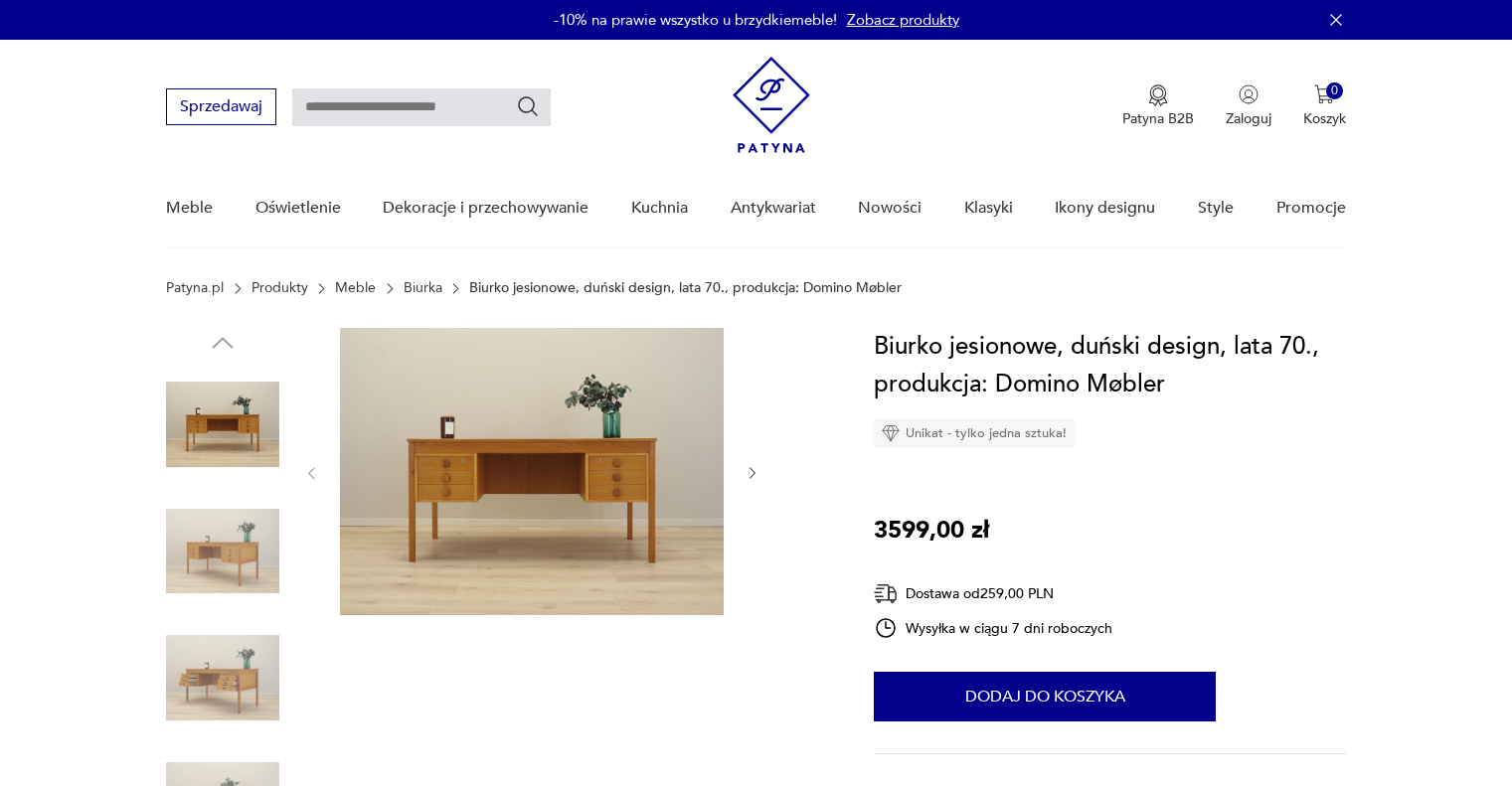 scroll, scrollTop: 0, scrollLeft: 0, axis: both 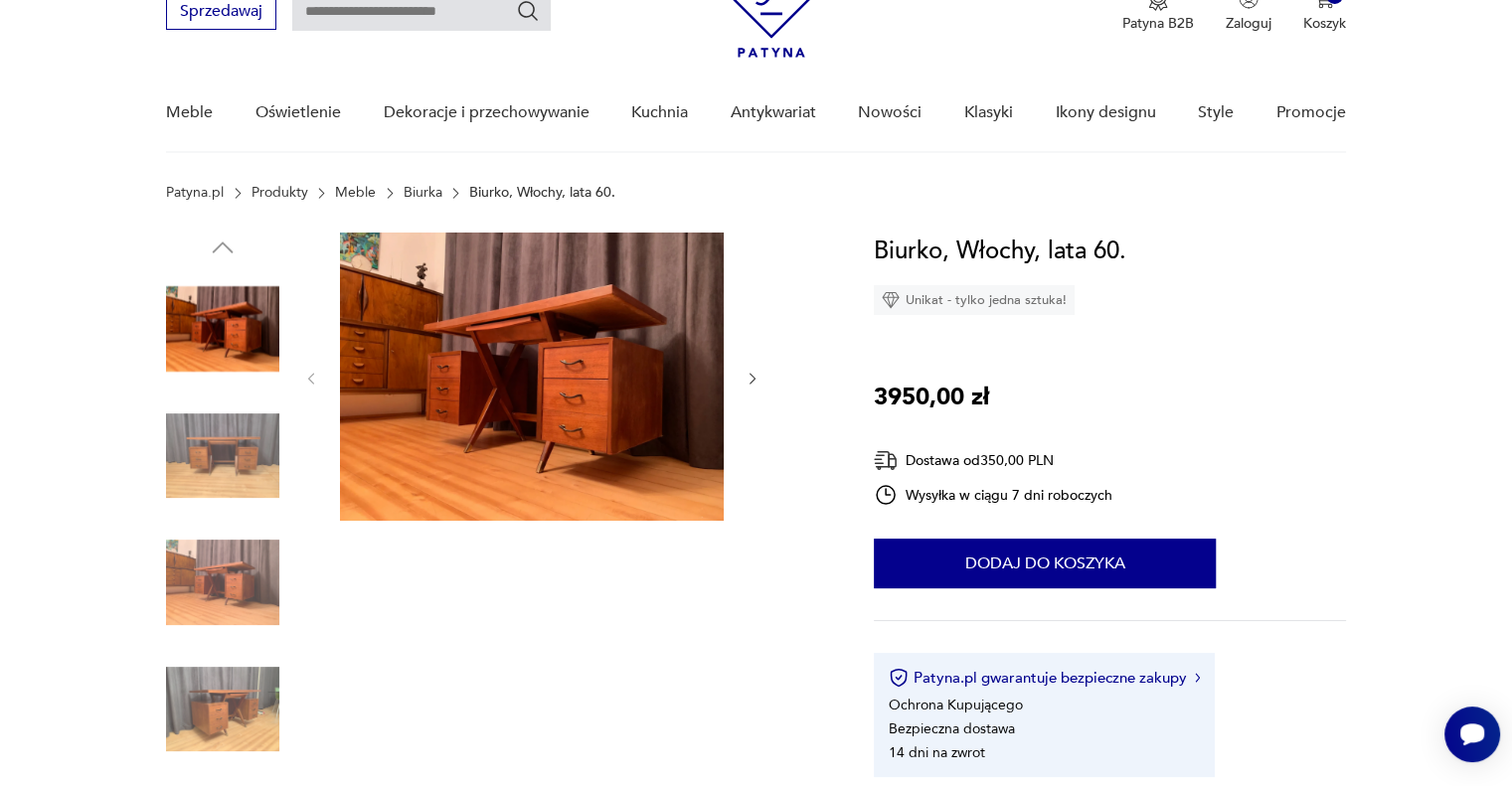 click at bounding box center [753, 379] 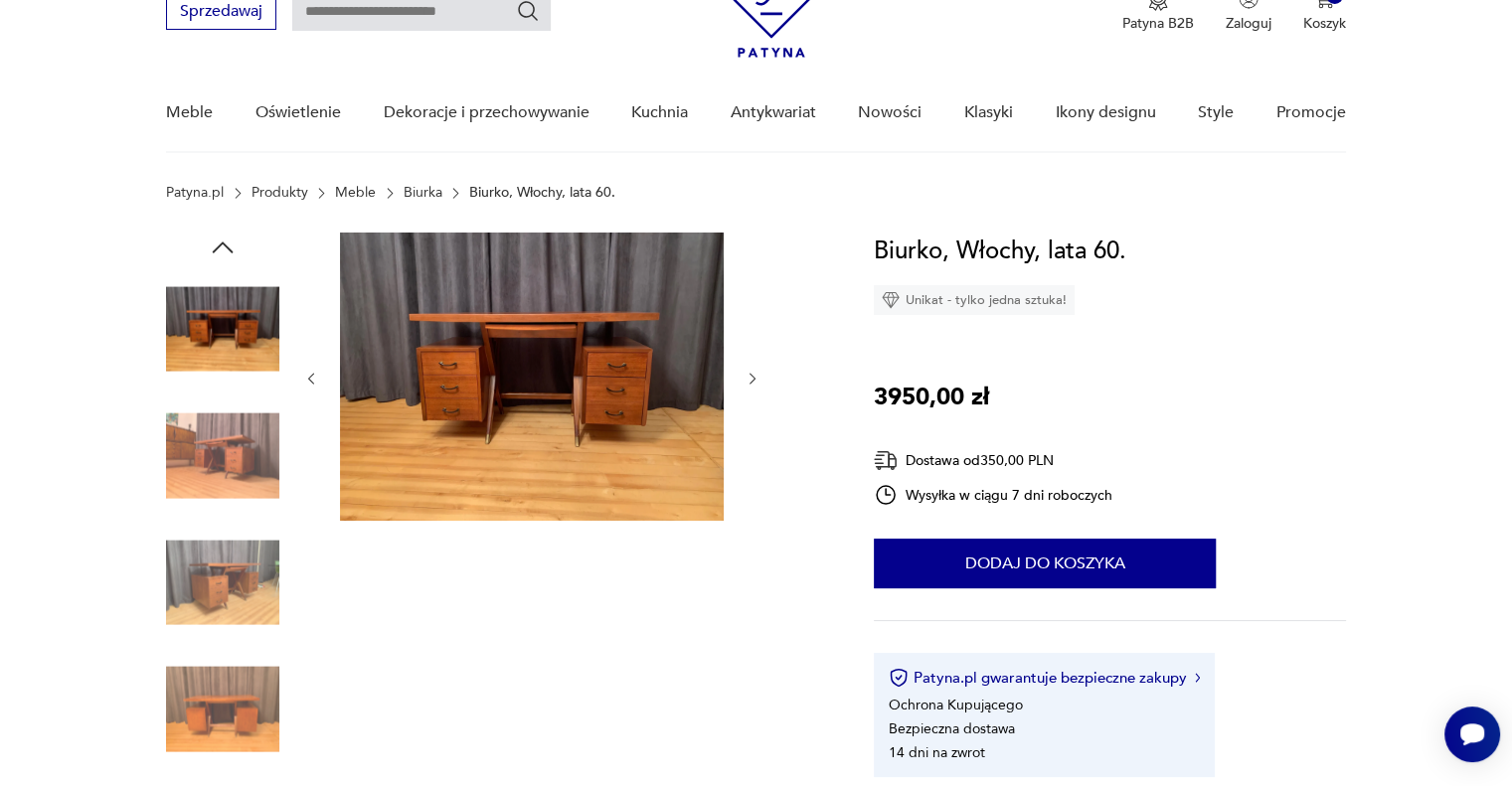 click at bounding box center [753, 379] 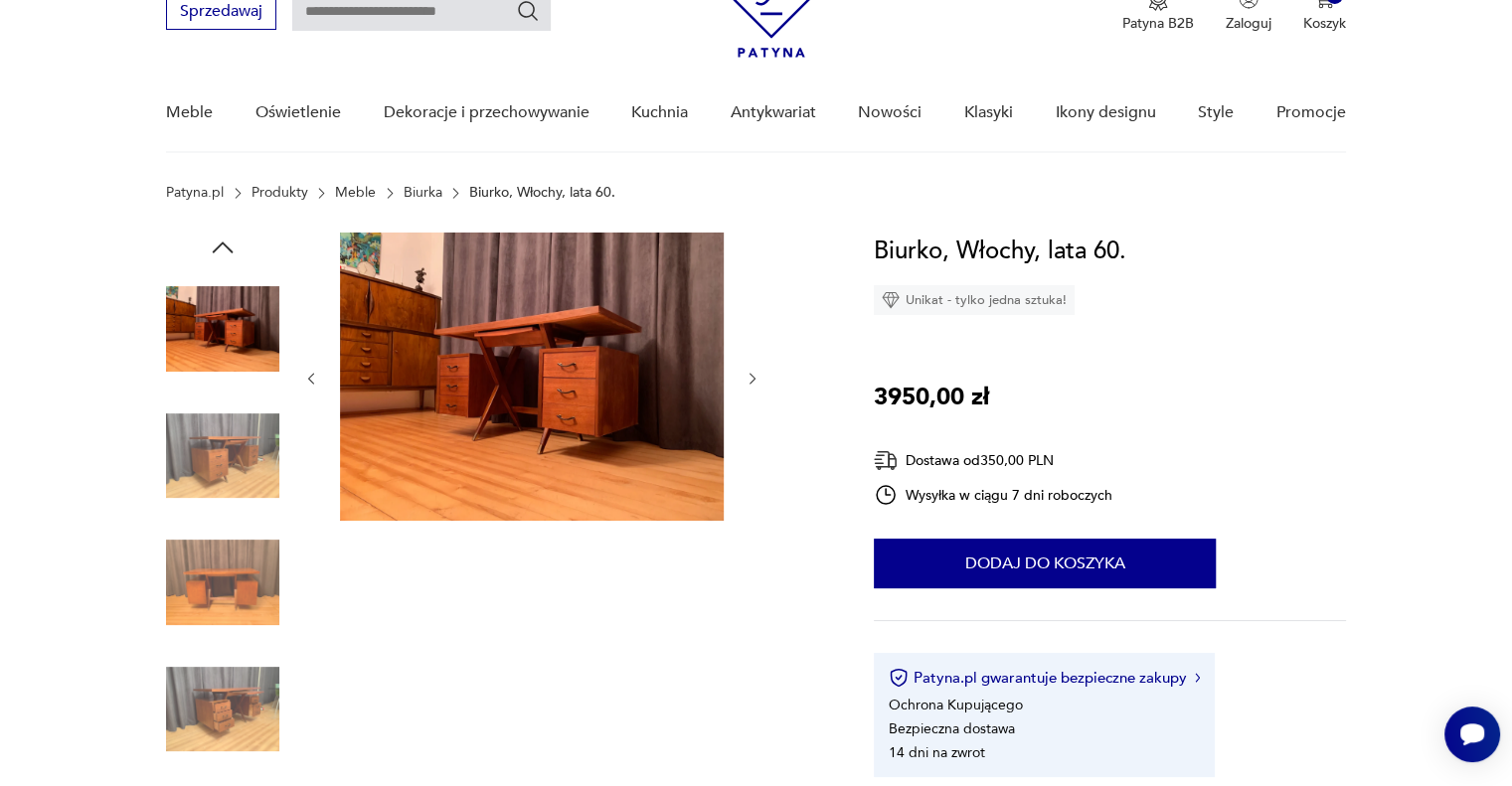 click at bounding box center [753, 379] 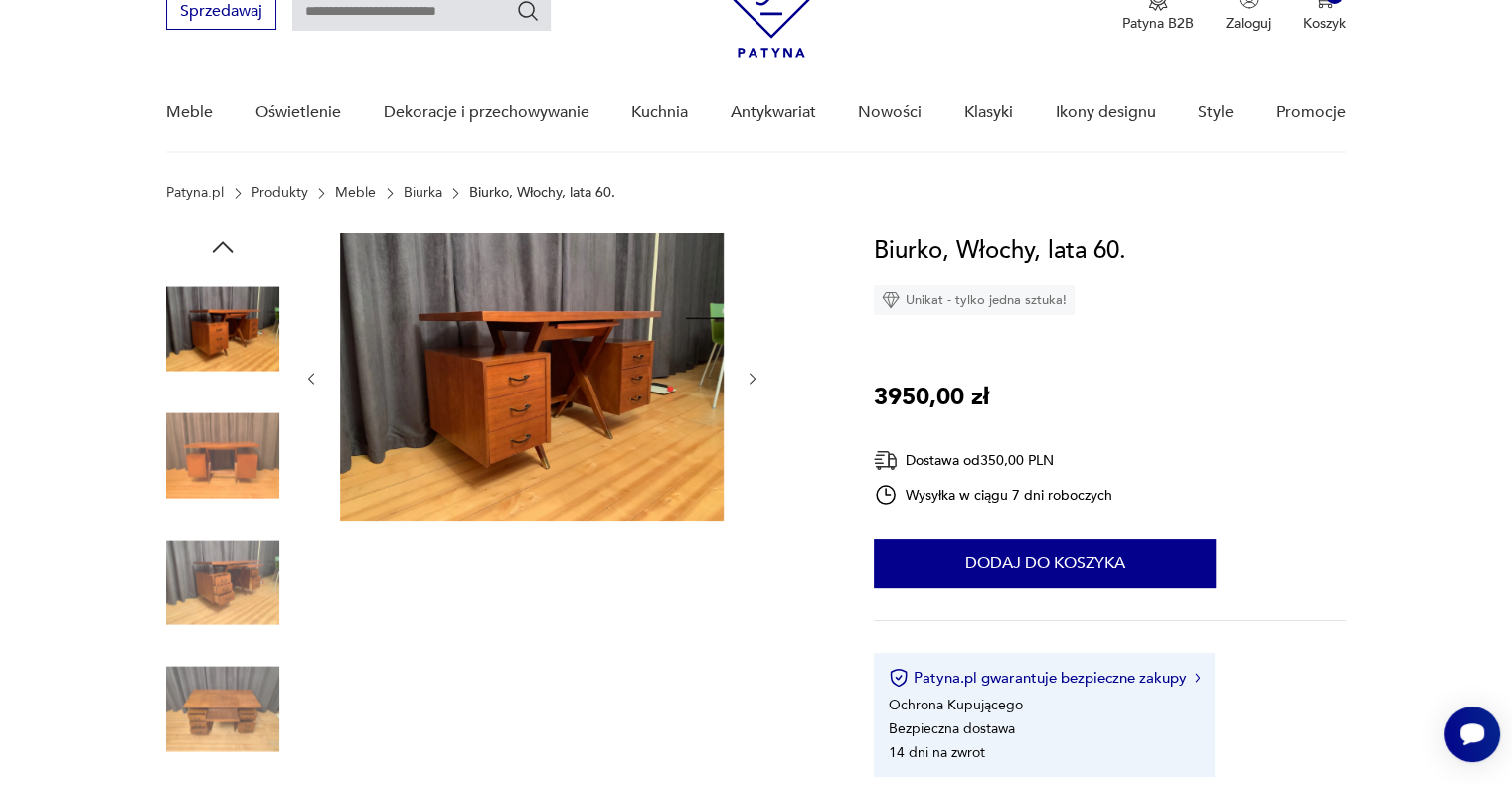 click at bounding box center [753, 379] 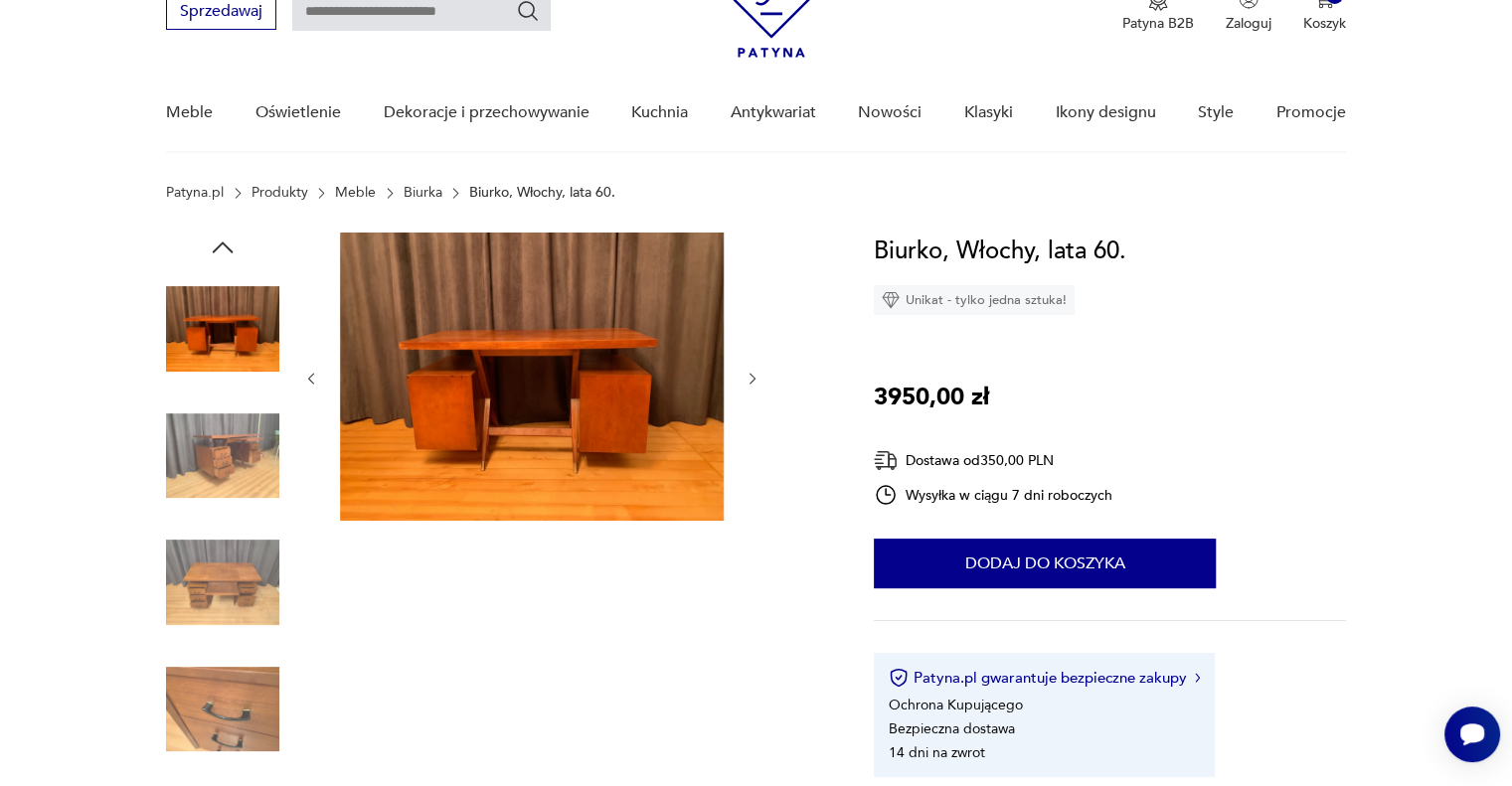 click at bounding box center (753, 379) 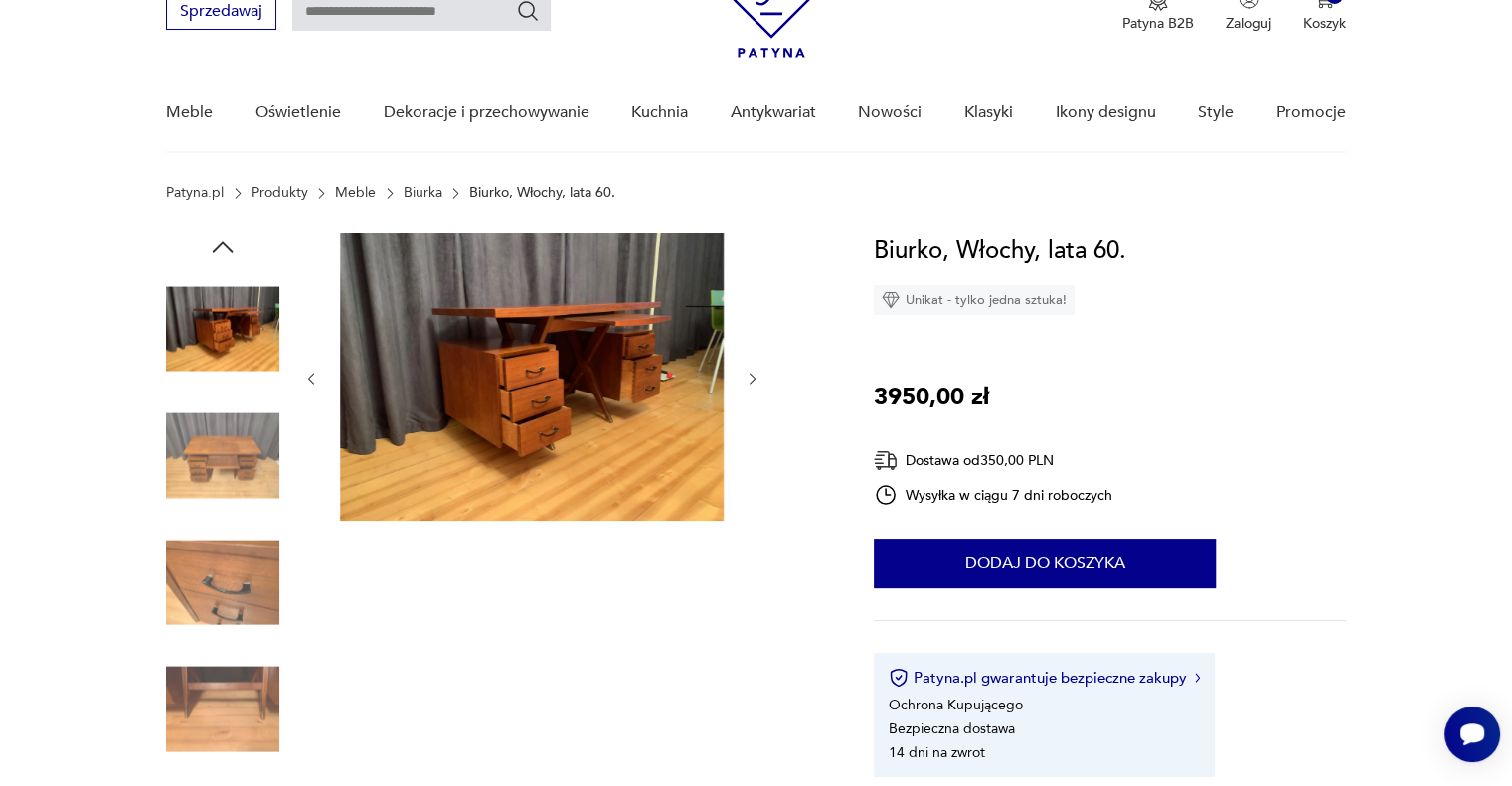 click at bounding box center (753, 379) 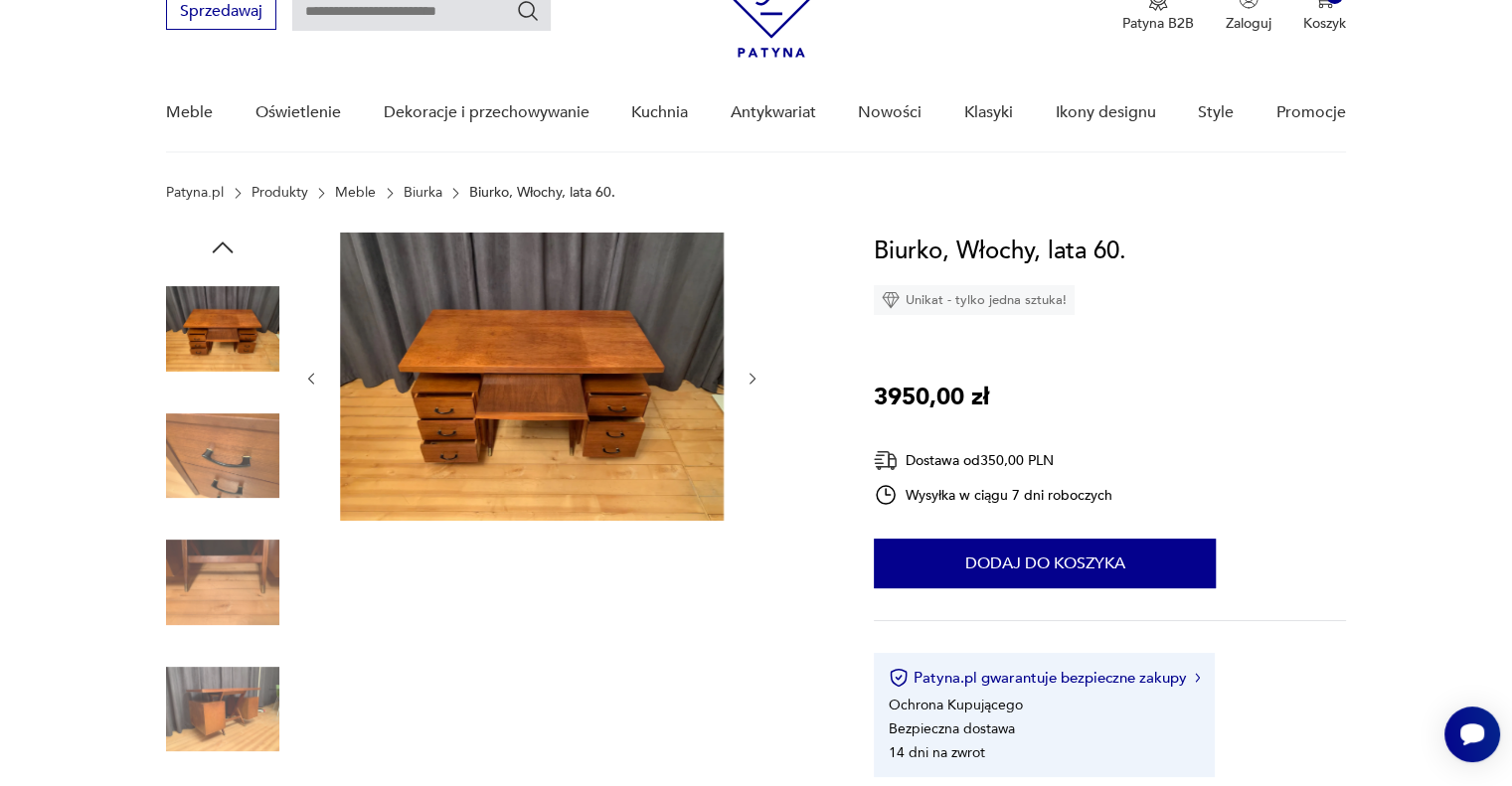 click at bounding box center (753, 379) 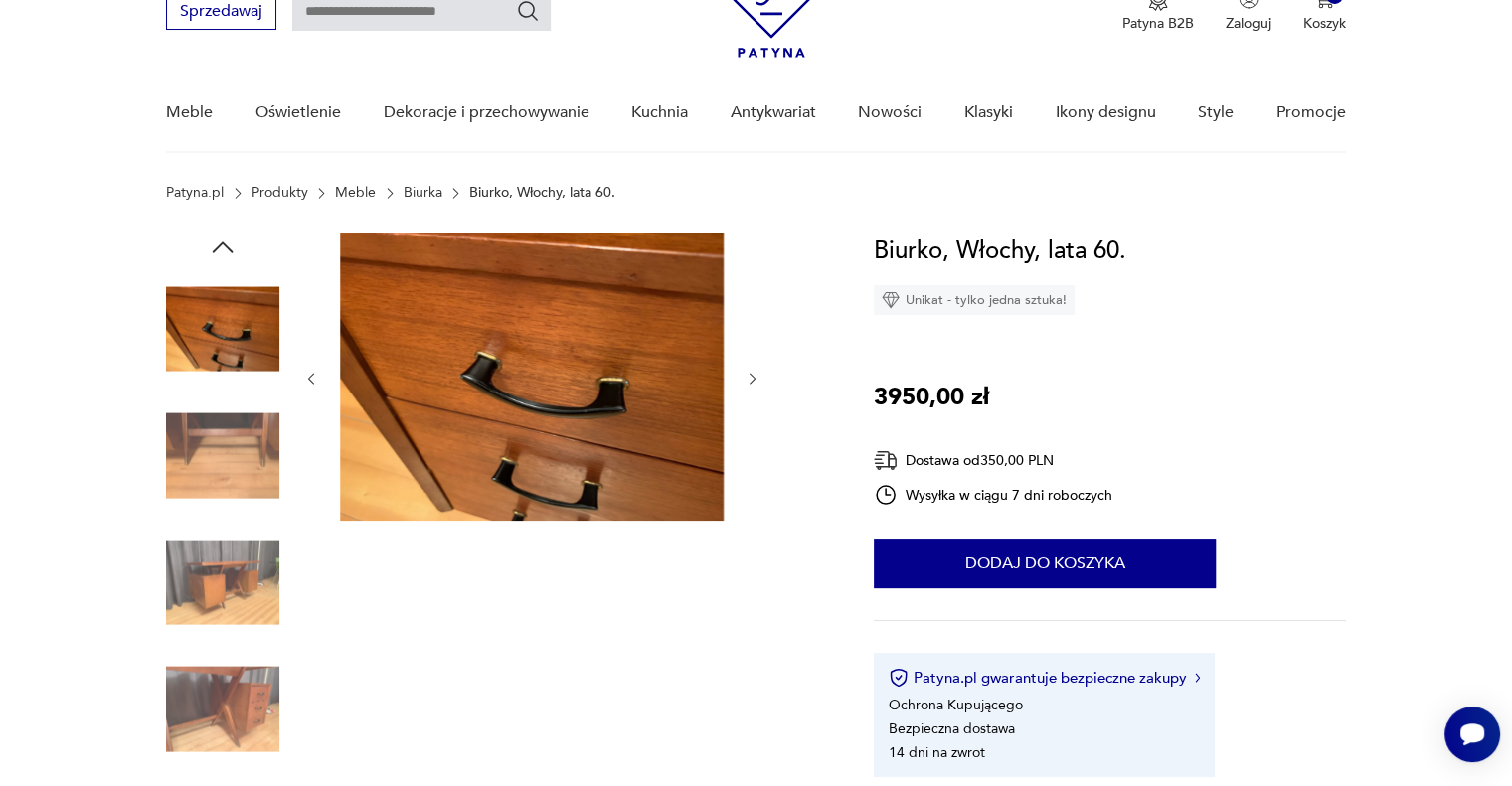 click at bounding box center [753, 379] 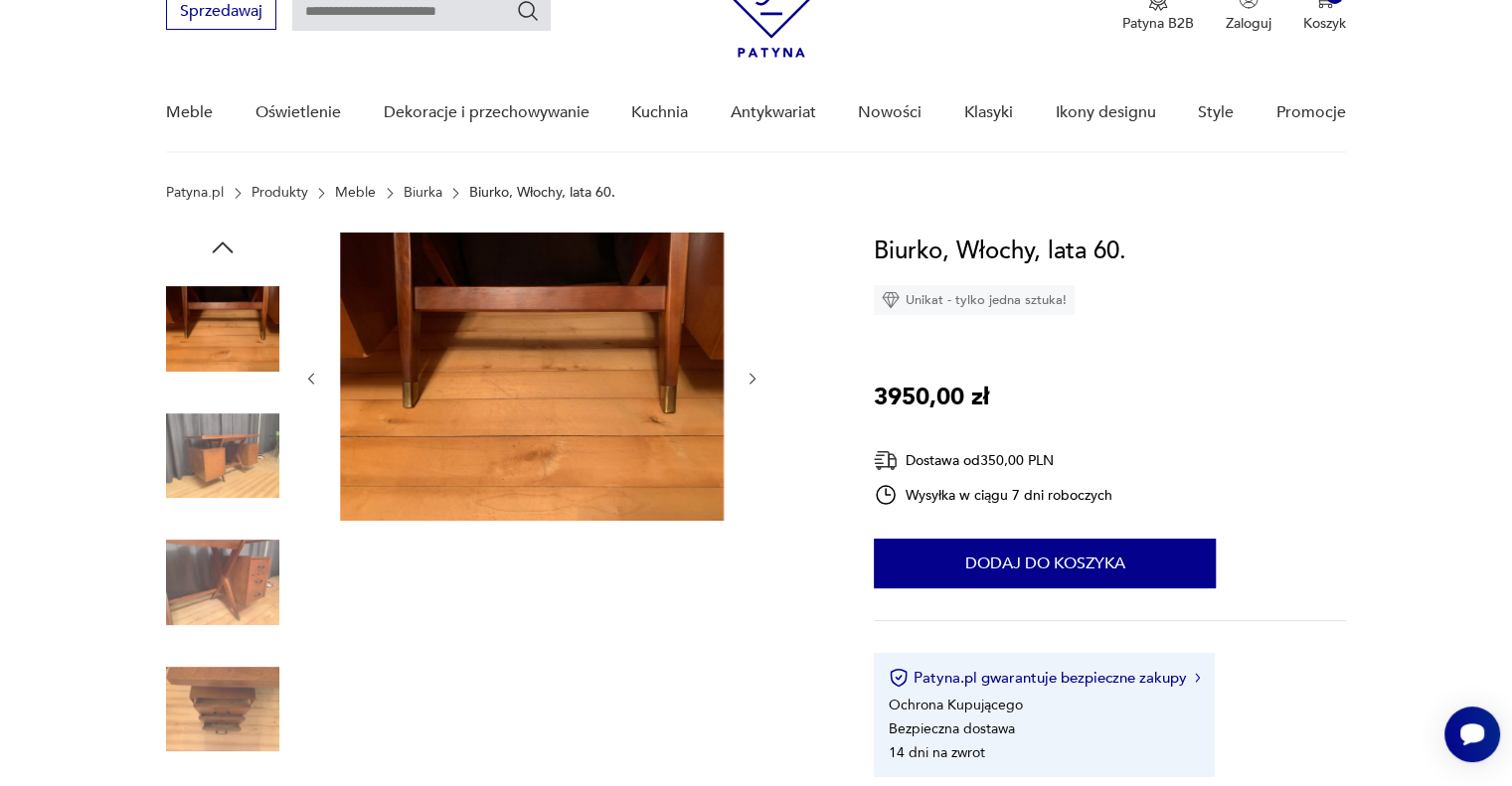 click at bounding box center (753, 379) 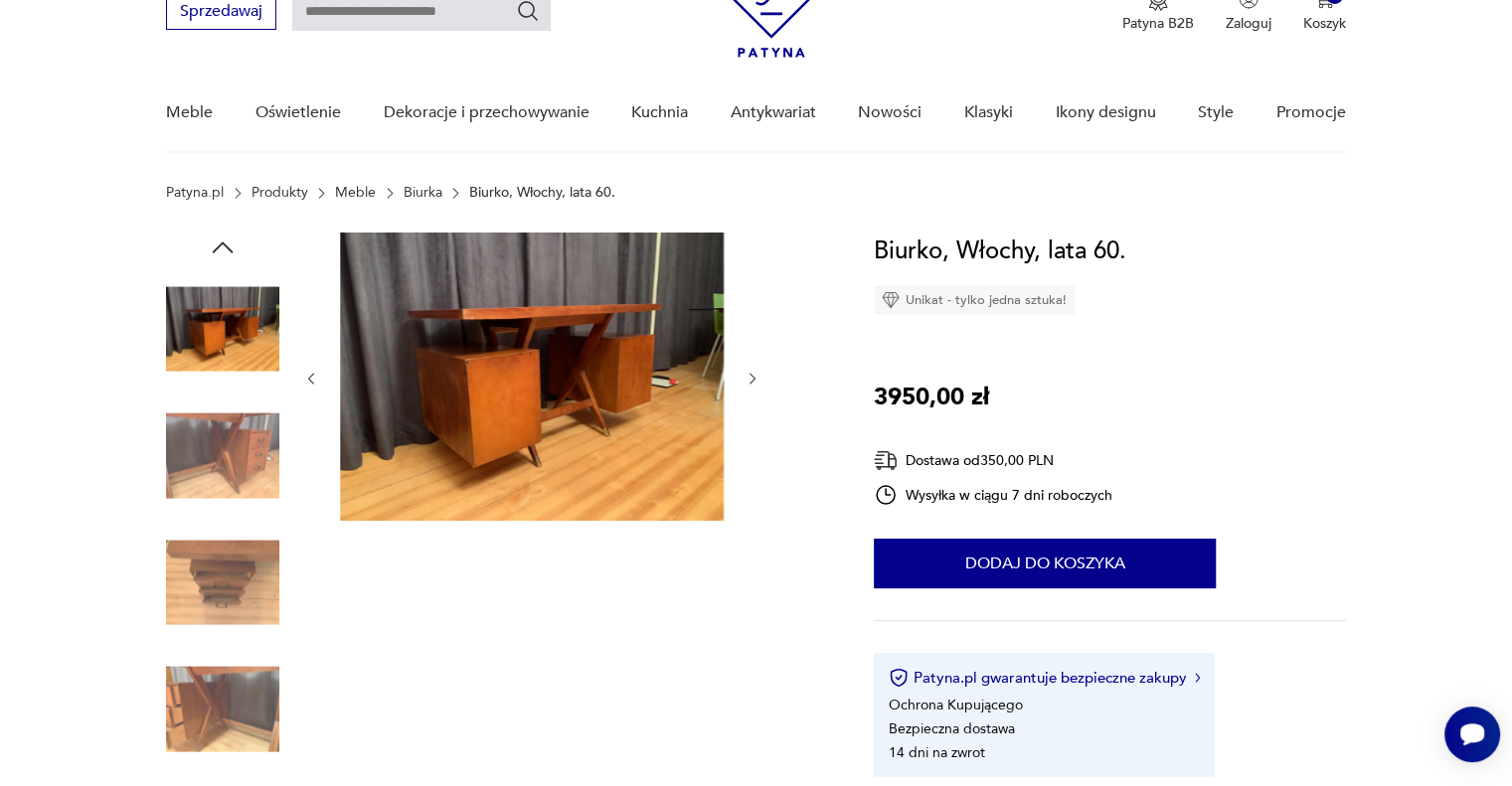 click at bounding box center (753, 379) 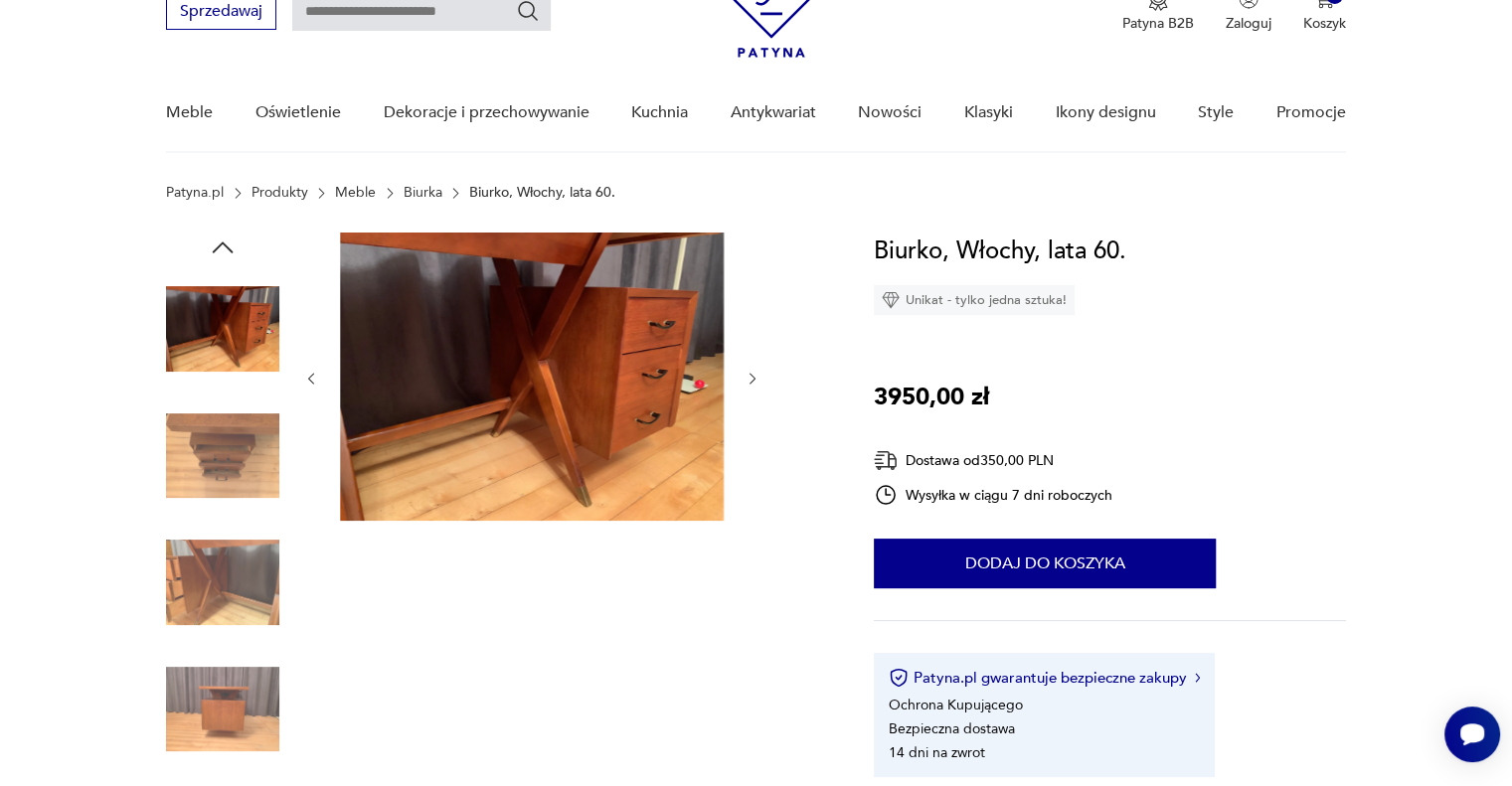 click at bounding box center [753, 379] 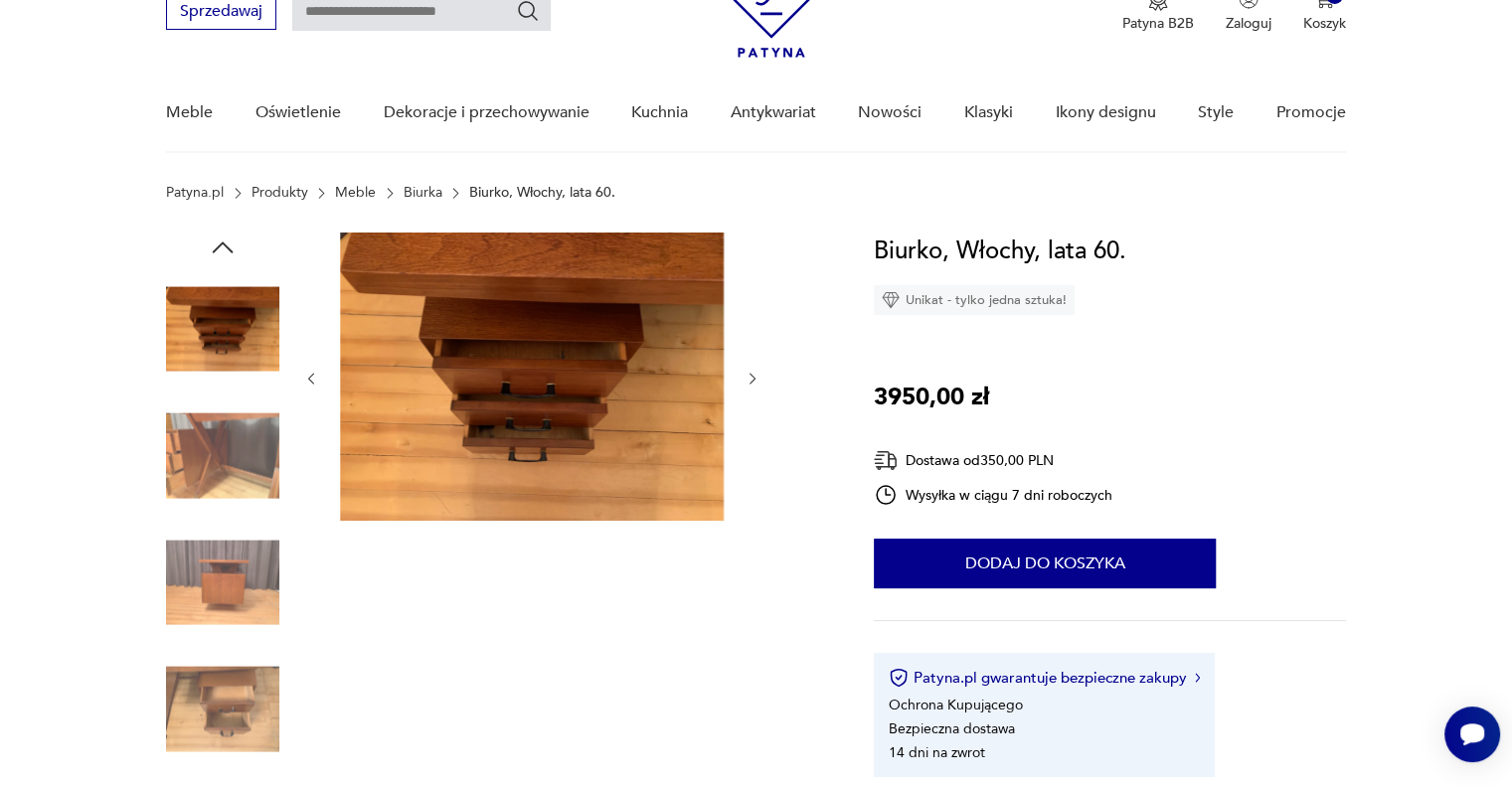 click at bounding box center (753, 379) 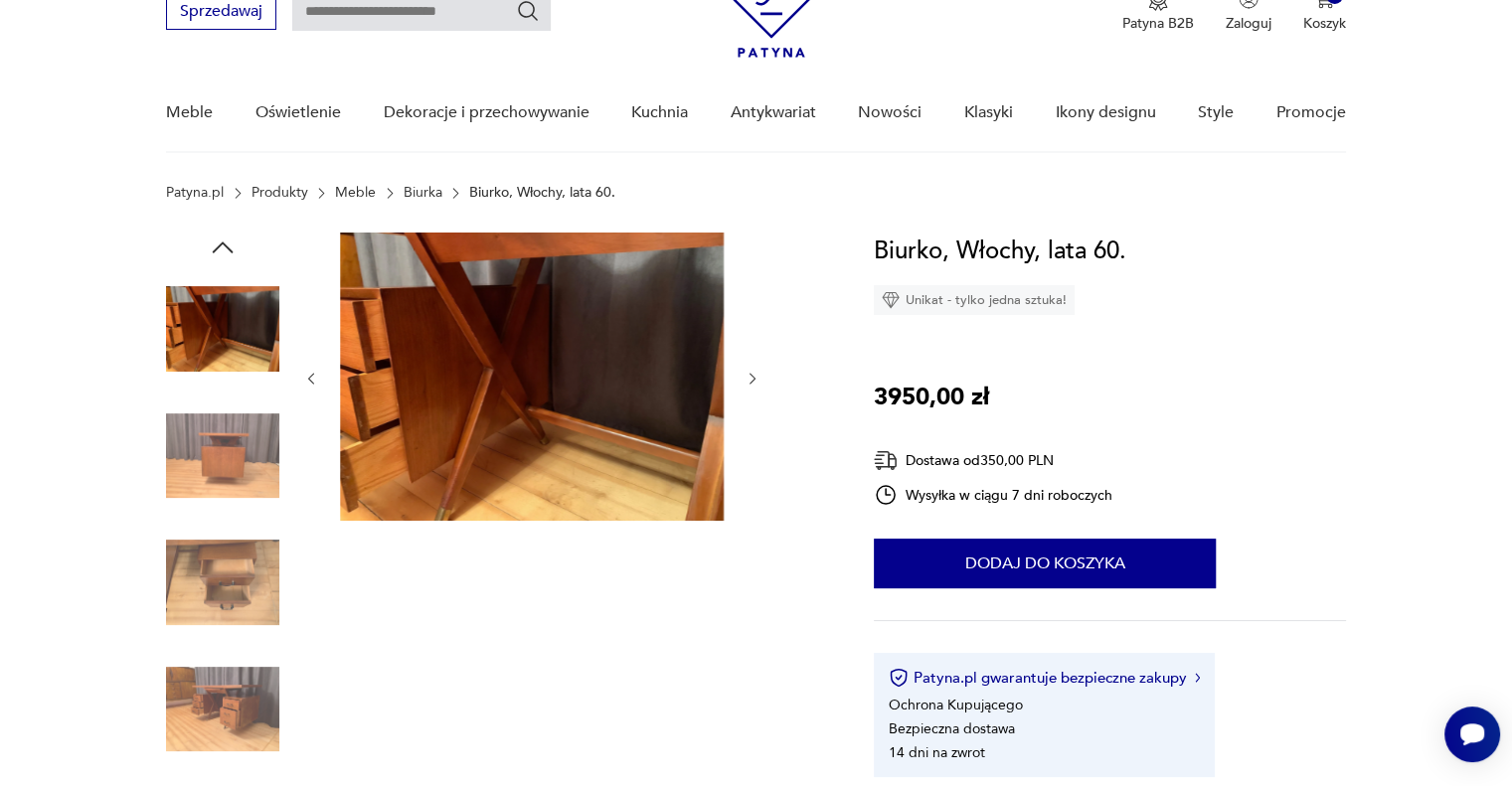 click at bounding box center [753, 379] 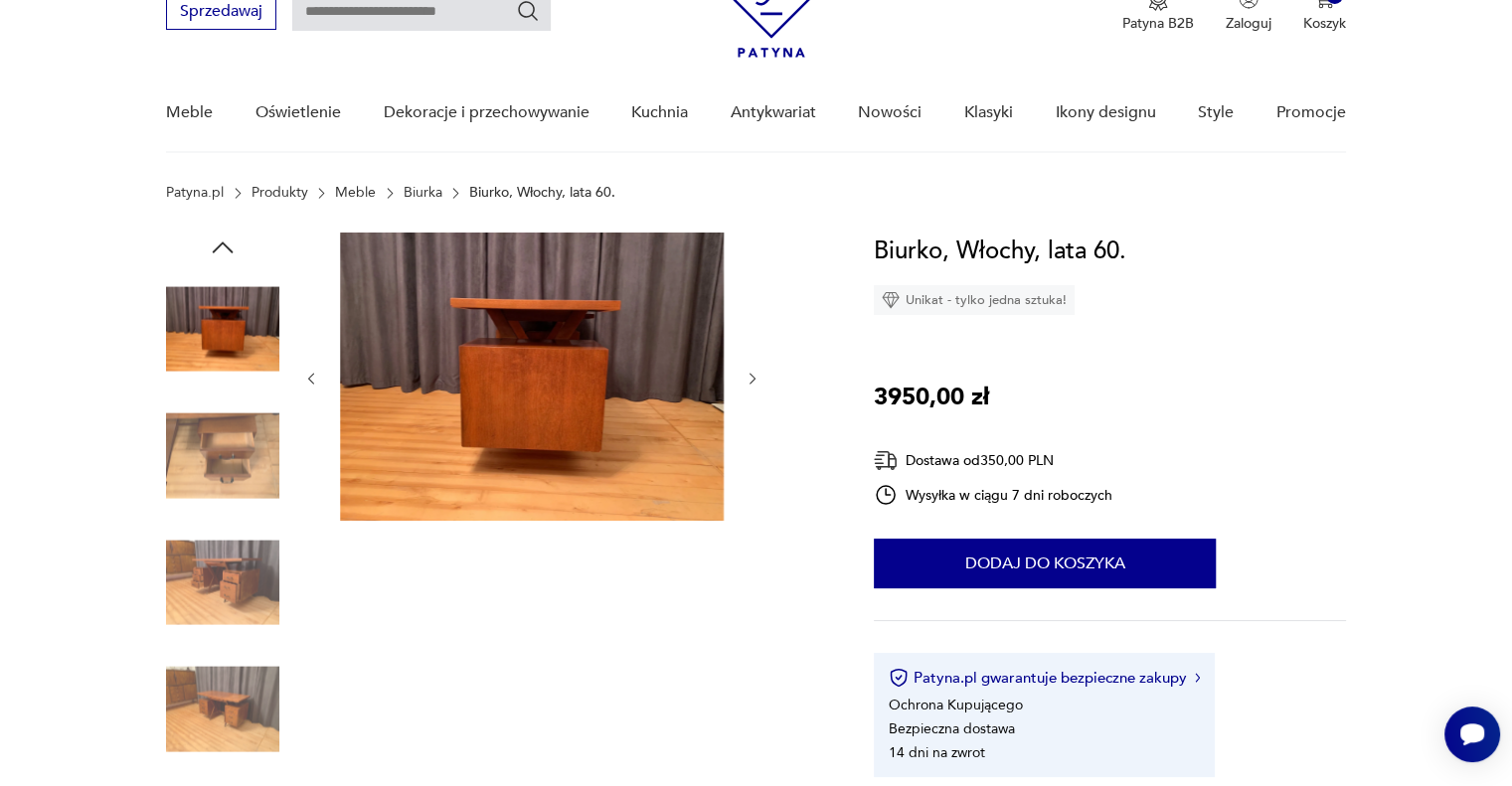 click at bounding box center [753, 379] 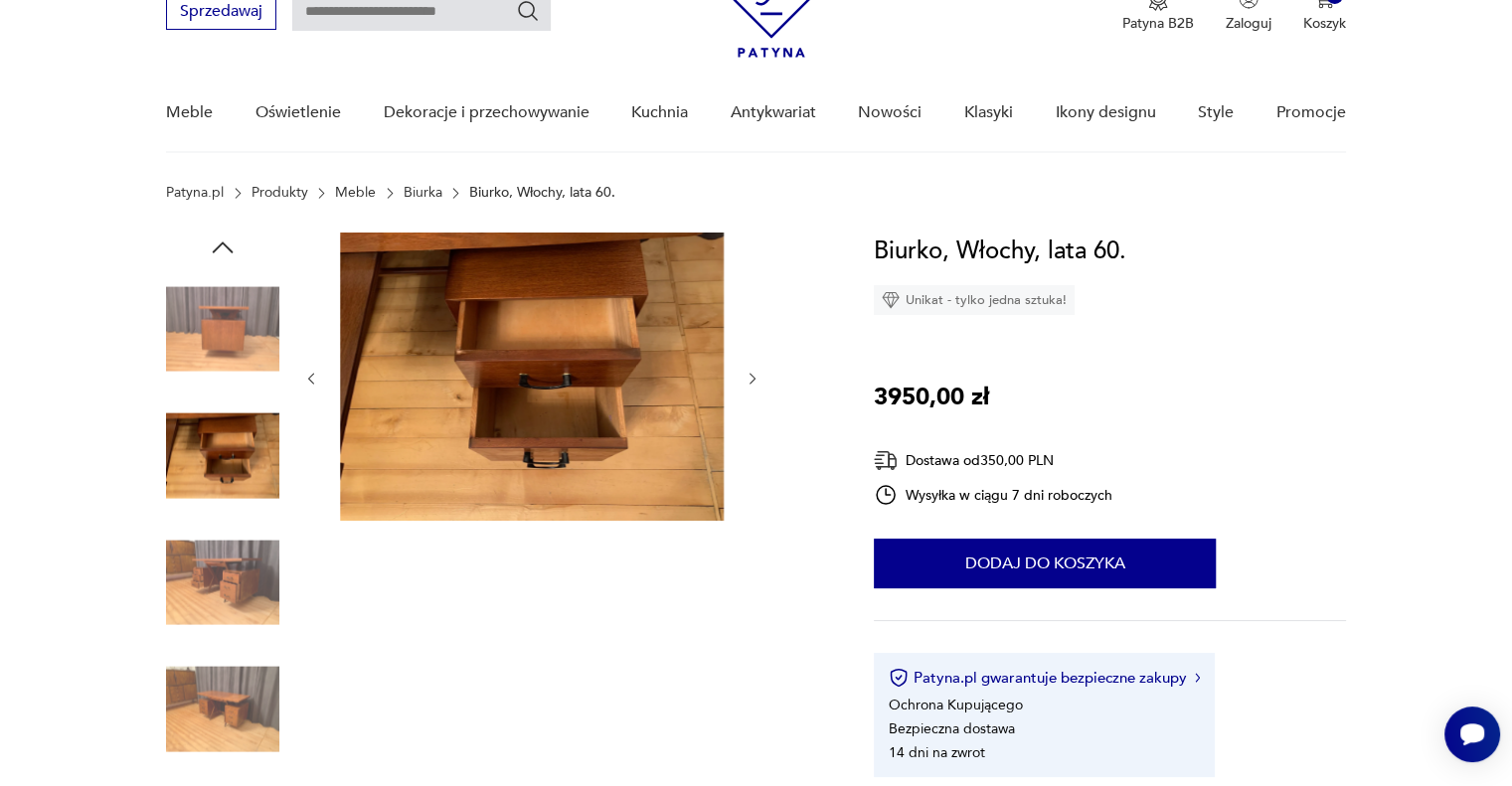 click at bounding box center (753, 379) 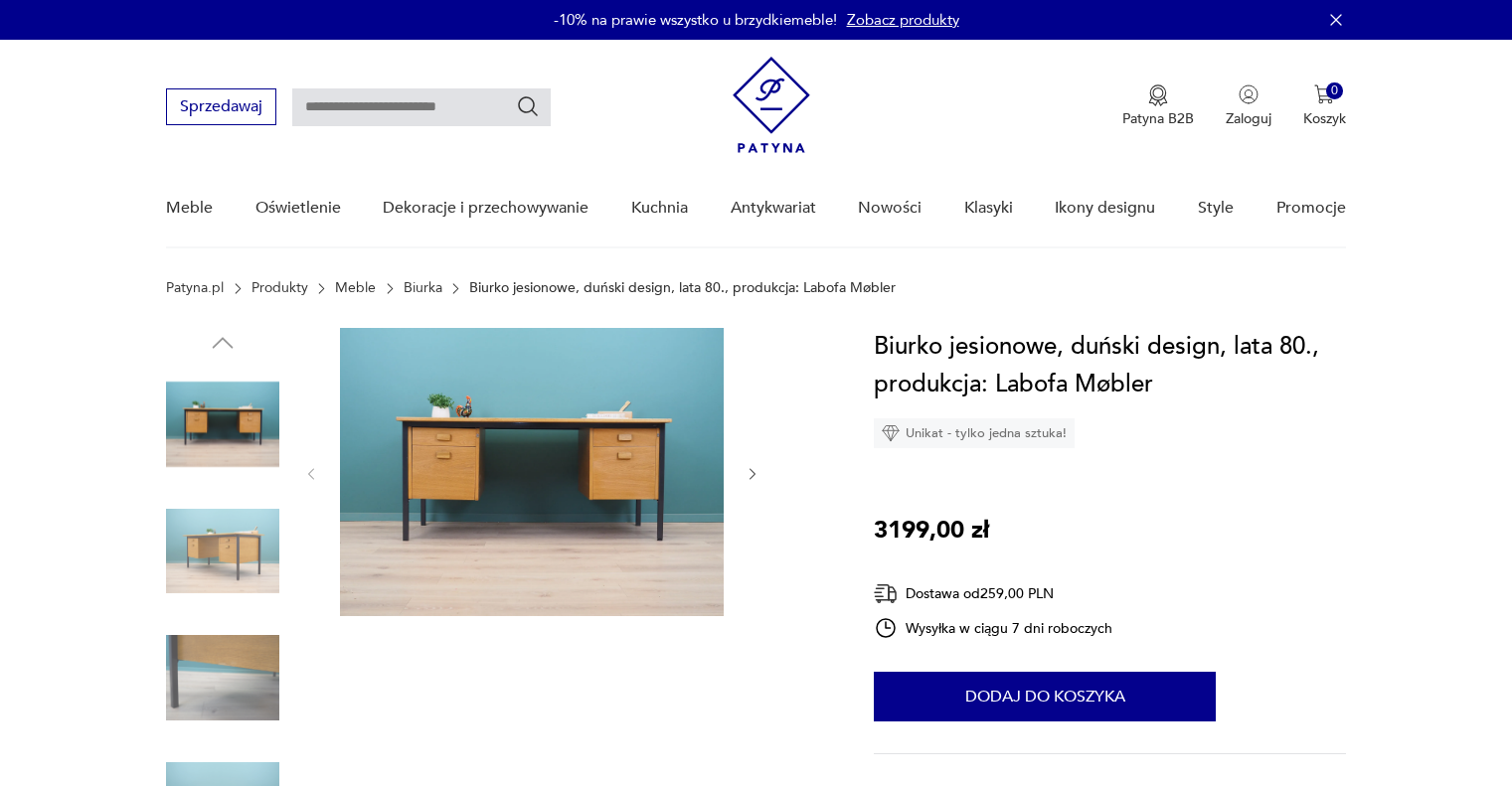 scroll, scrollTop: 0, scrollLeft: 0, axis: both 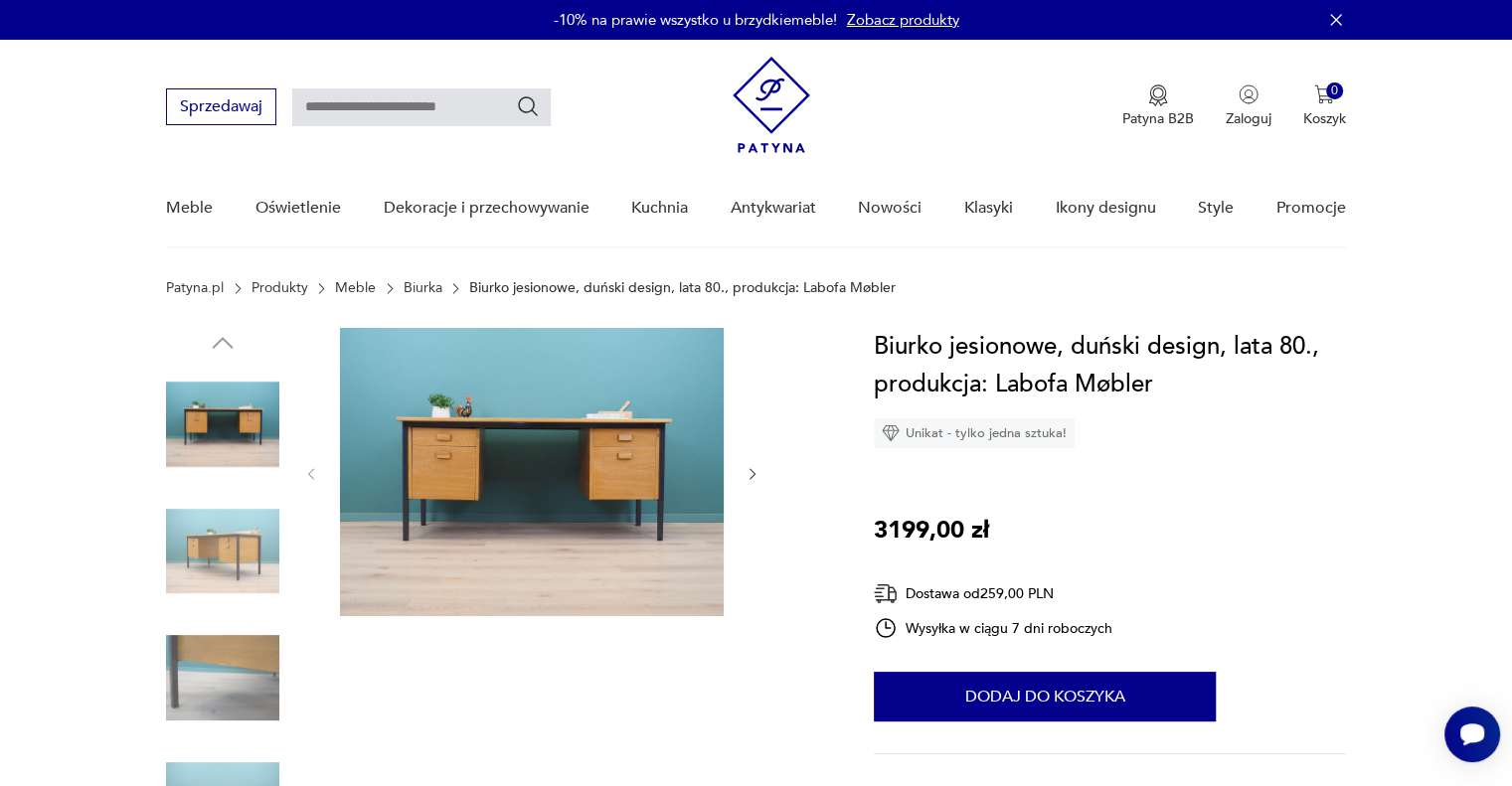 click at bounding box center [753, 474] 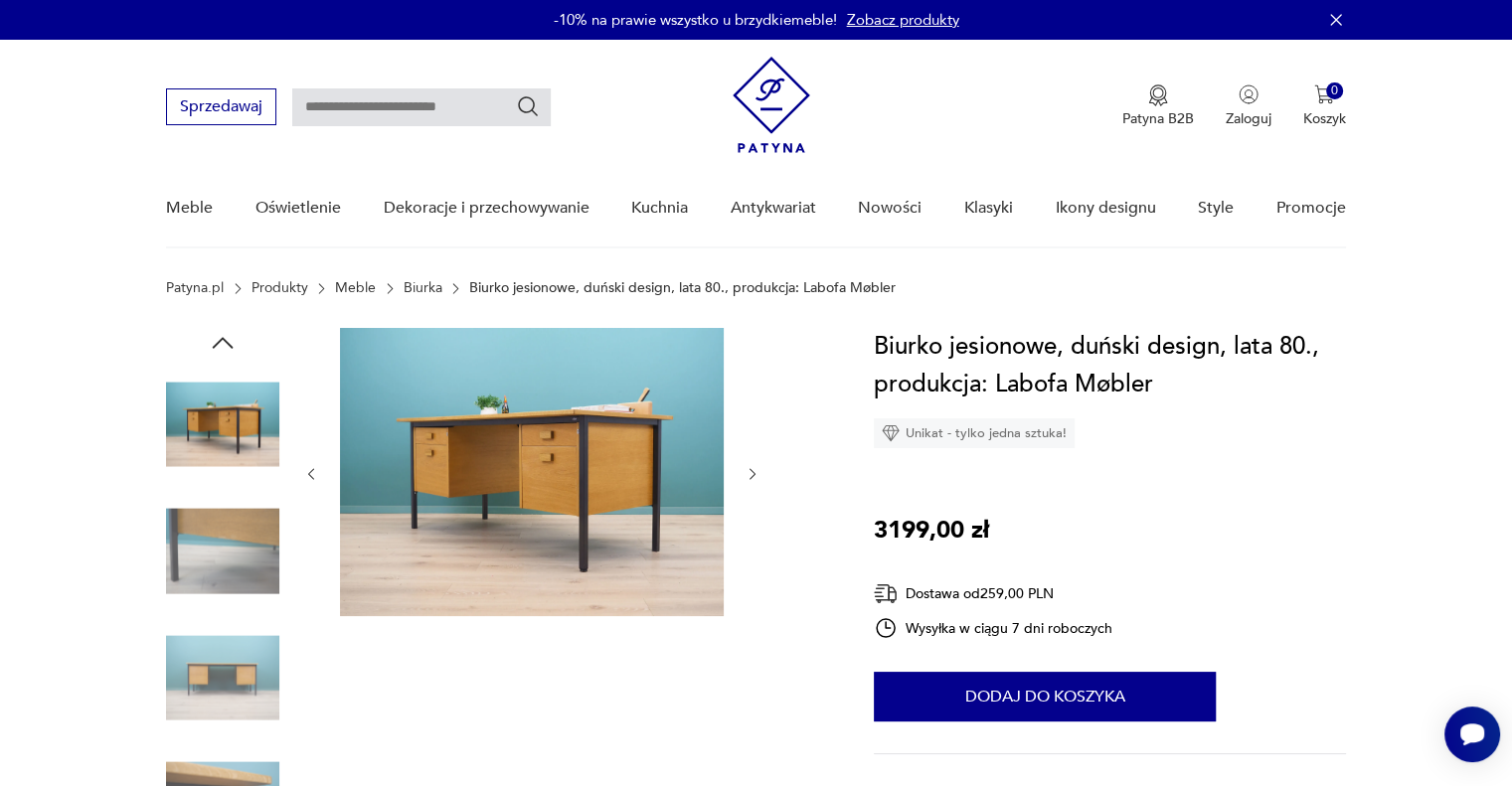 click at bounding box center (753, 474) 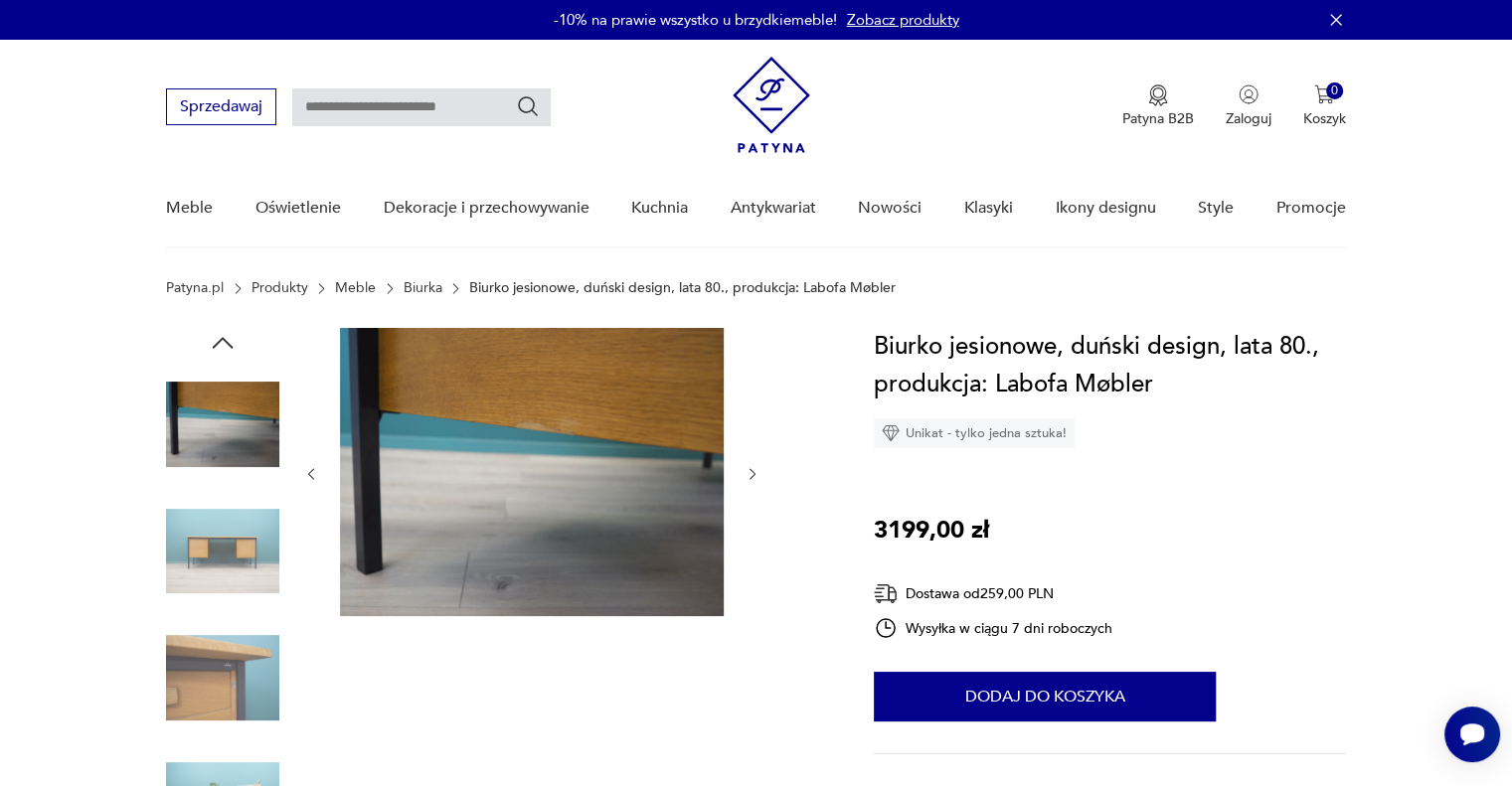 click at bounding box center [753, 474] 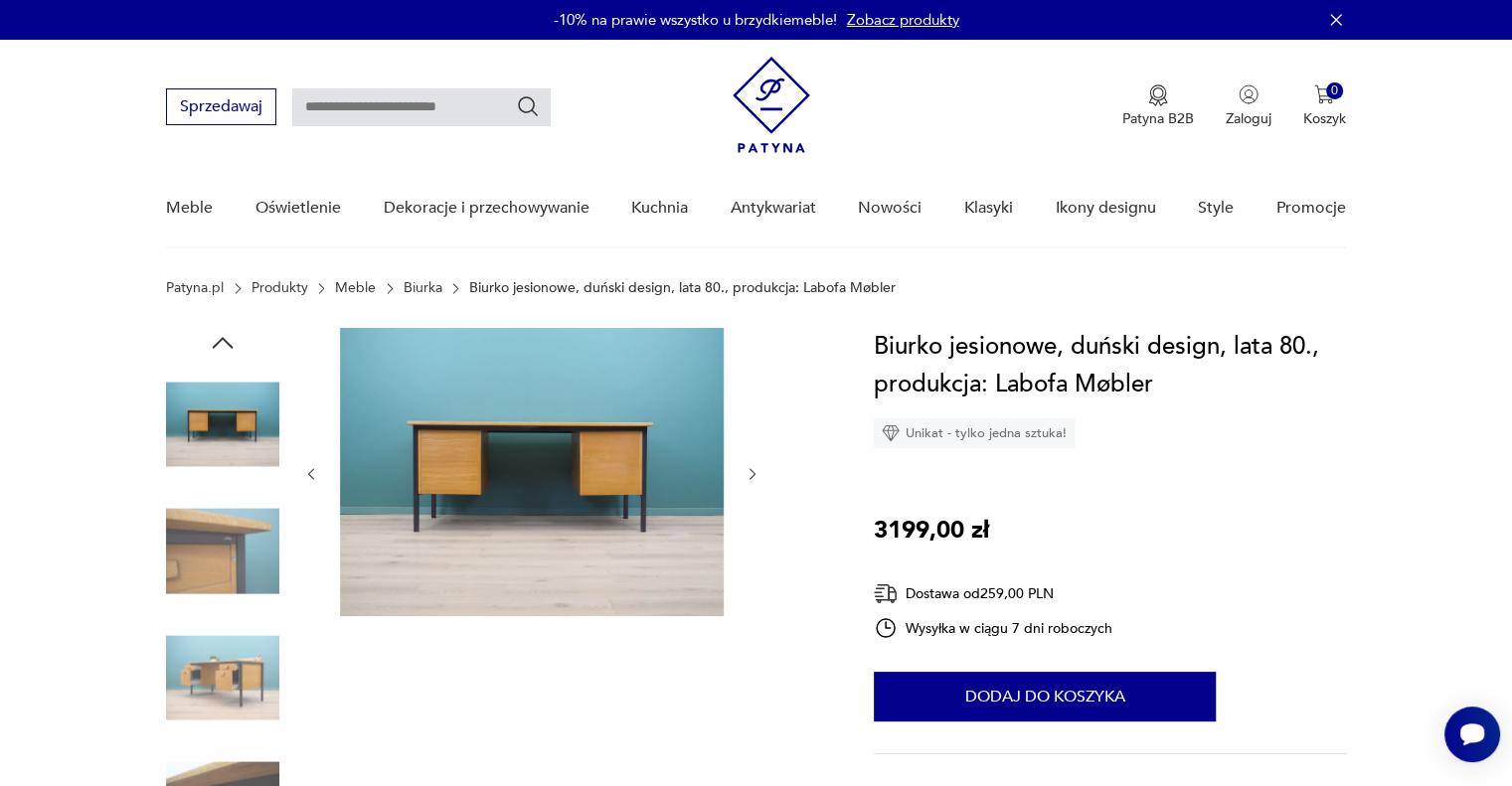 click at bounding box center (753, 474) 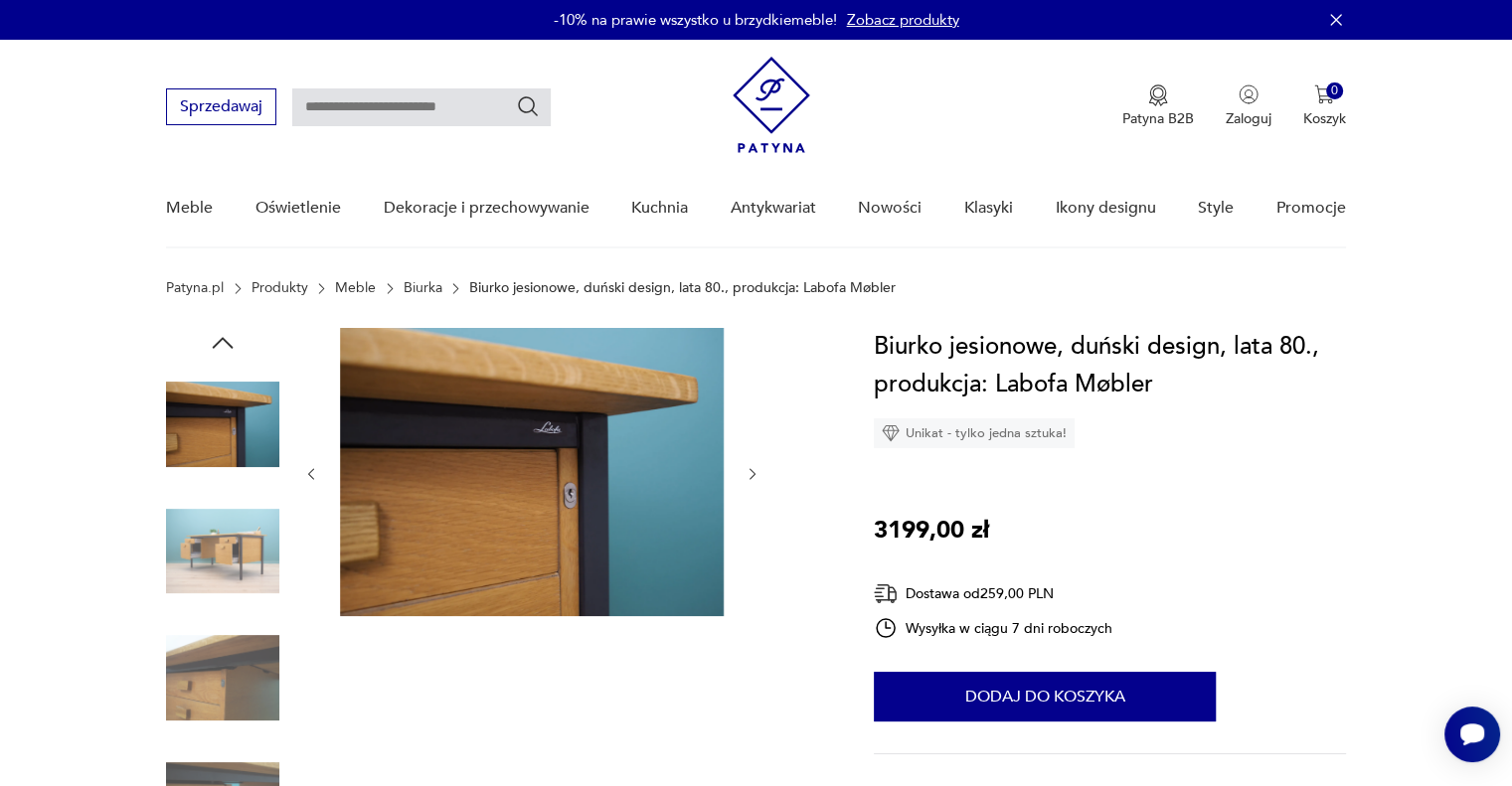 click at bounding box center (753, 474) 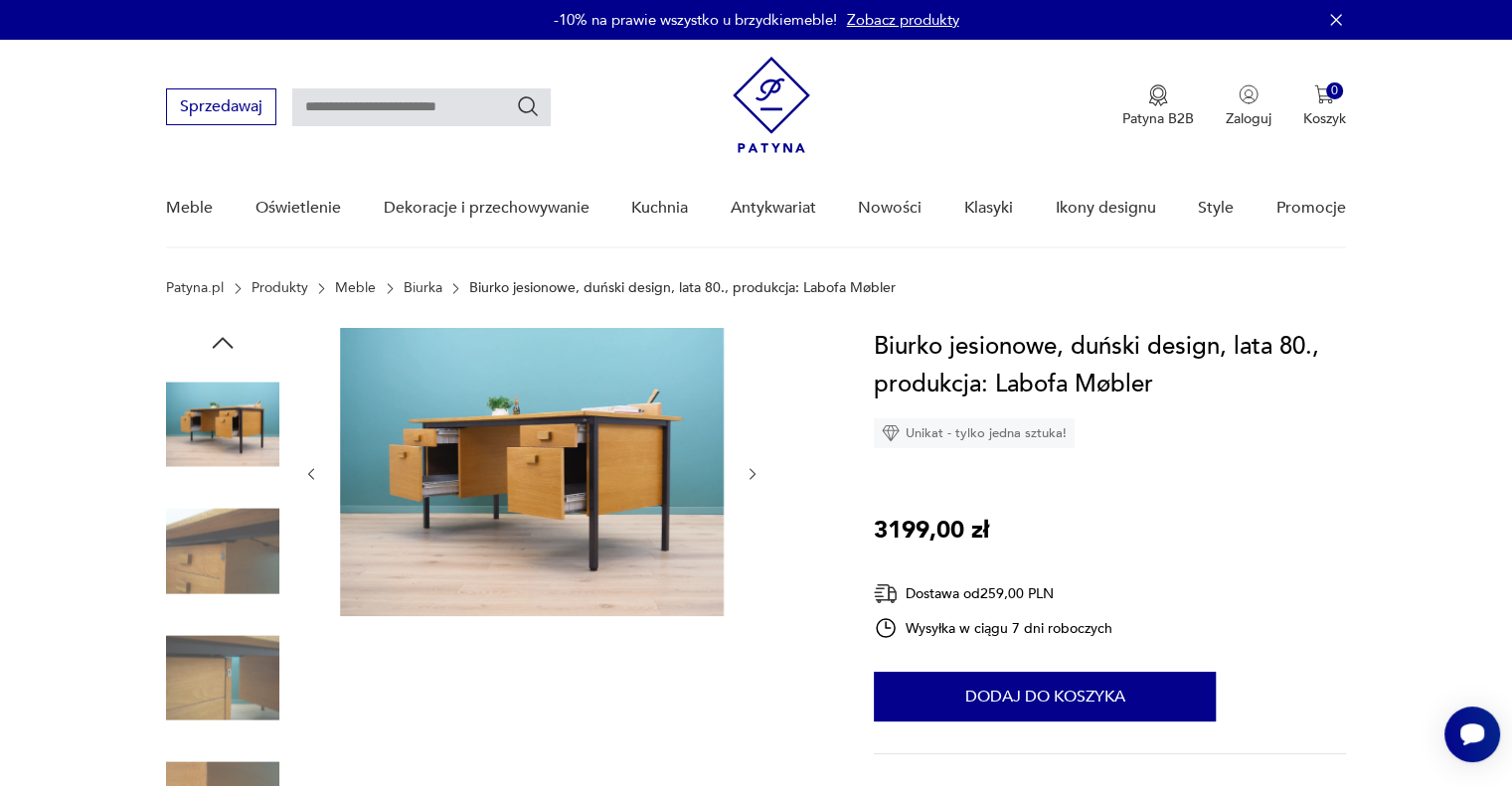 click at bounding box center [753, 474] 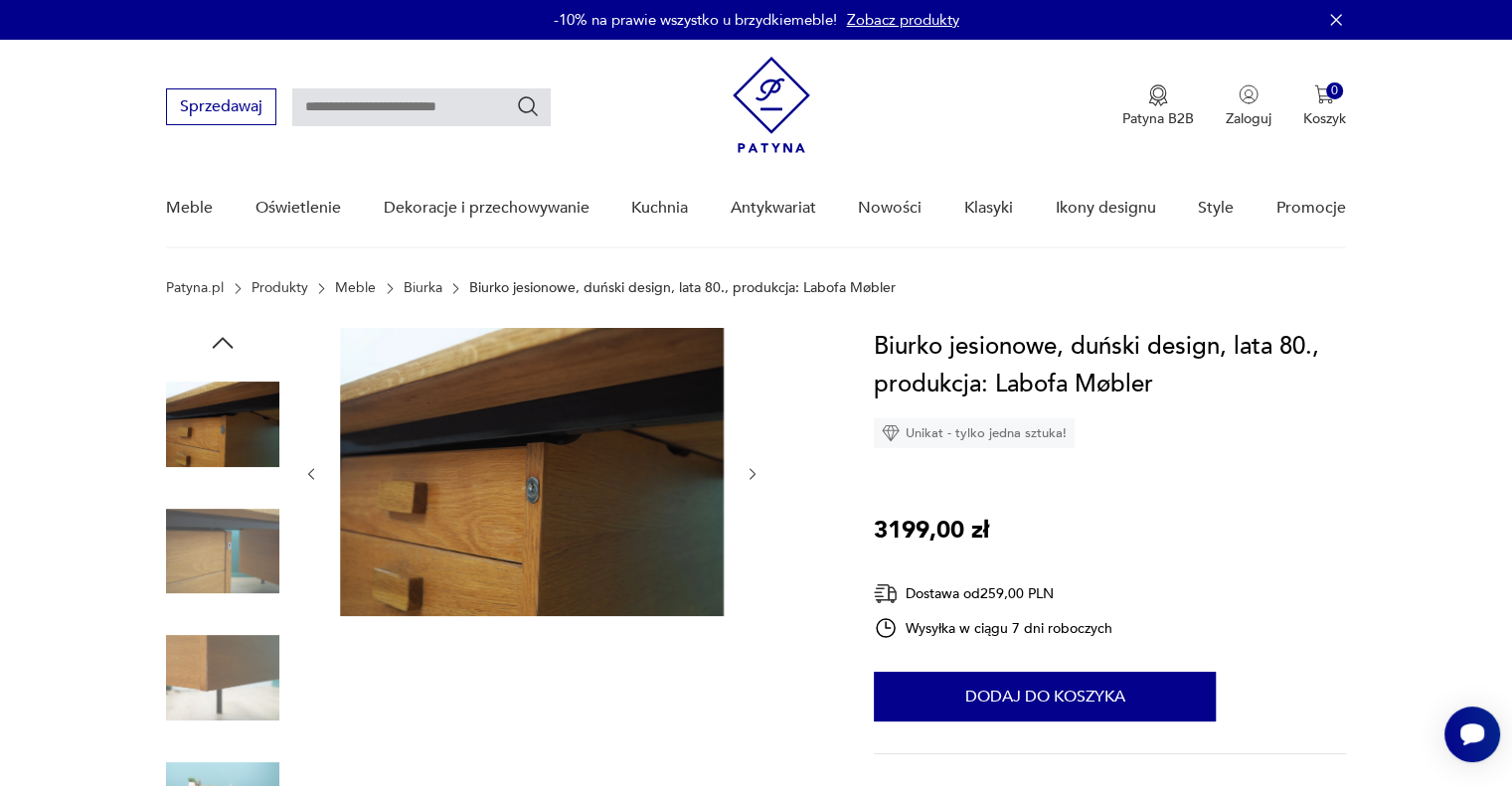 click at bounding box center (753, 474) 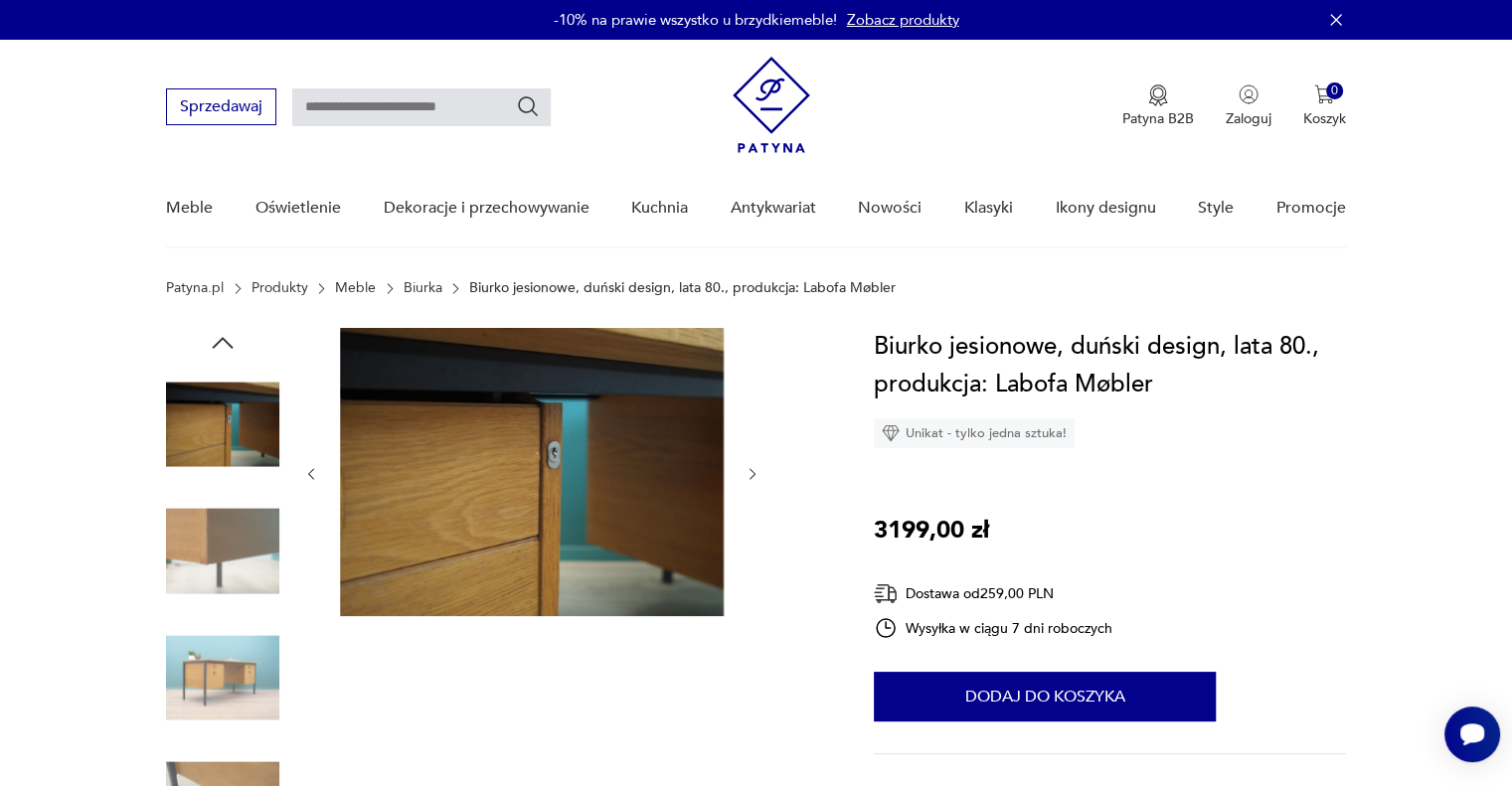 click at bounding box center [753, 474] 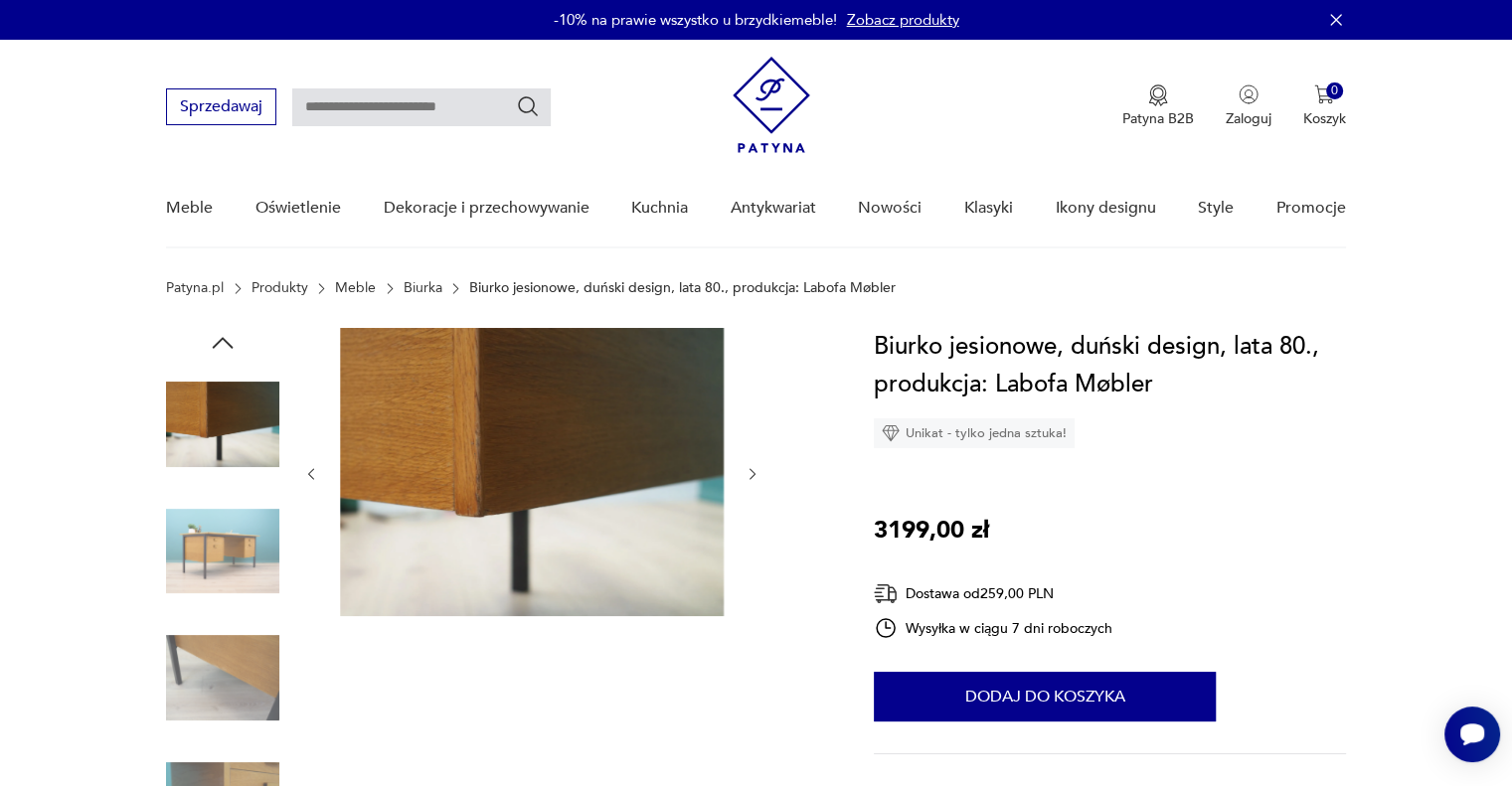click at bounding box center (753, 474) 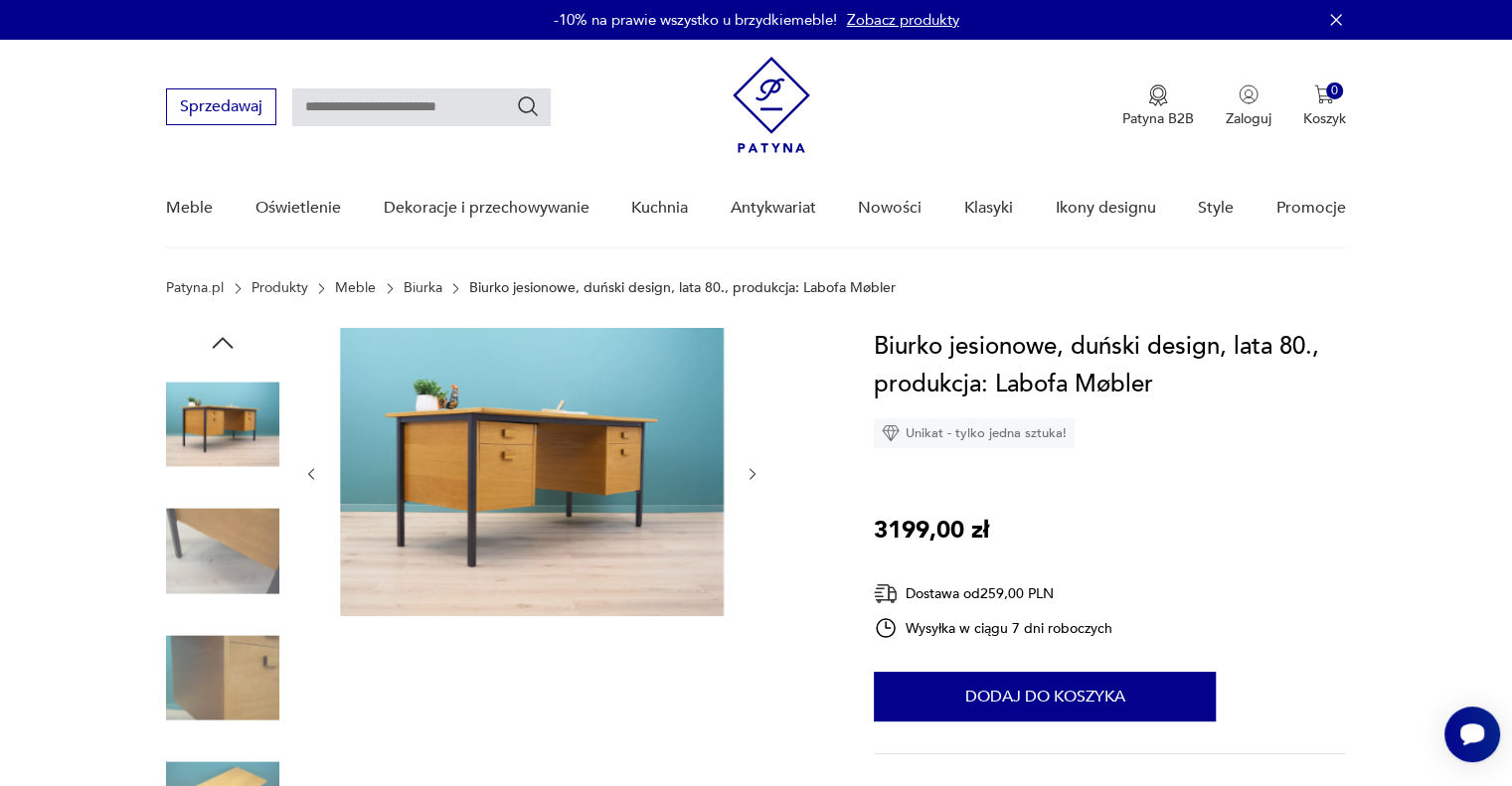 click at bounding box center [753, 474] 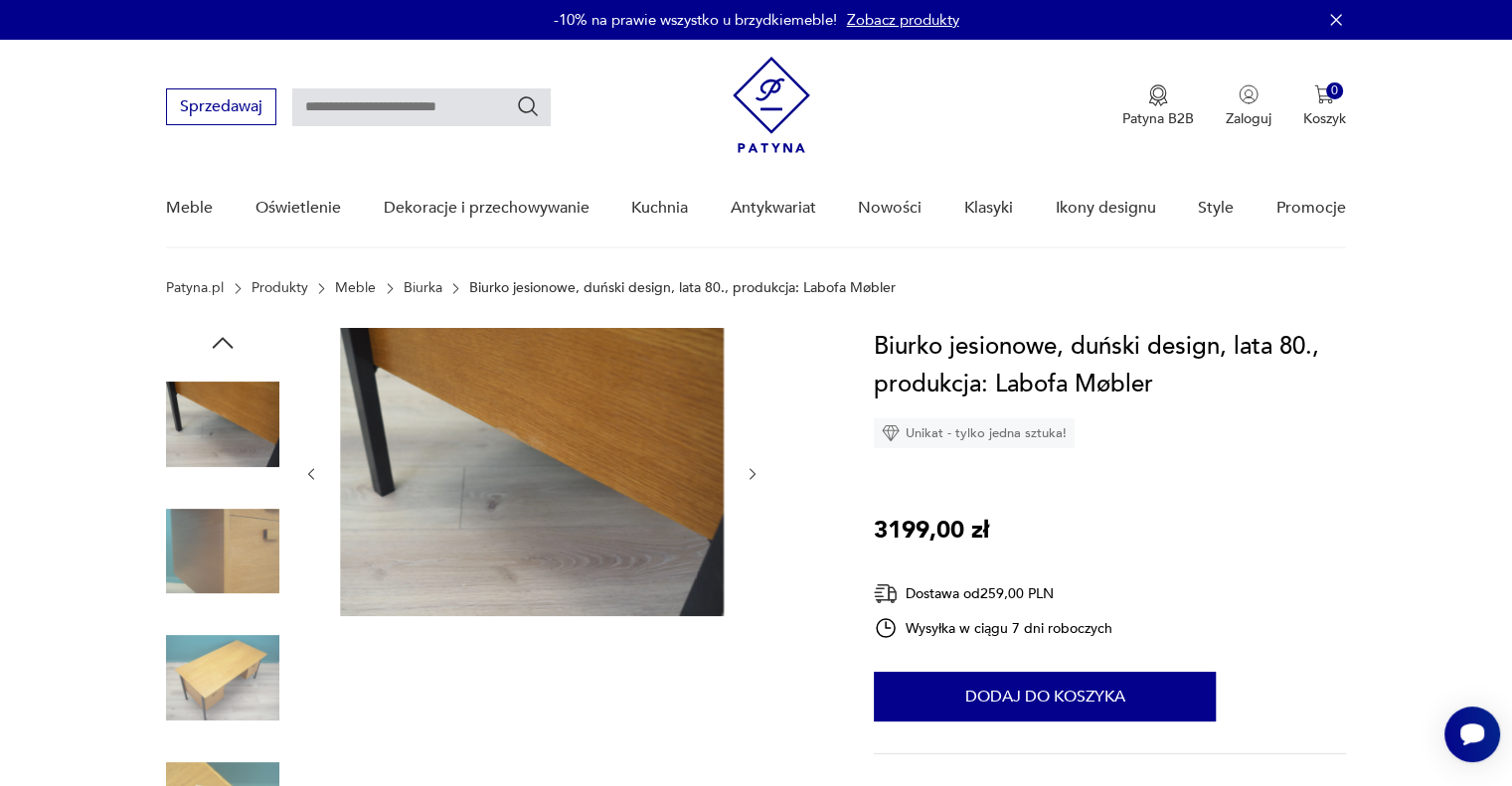 click at bounding box center [753, 474] 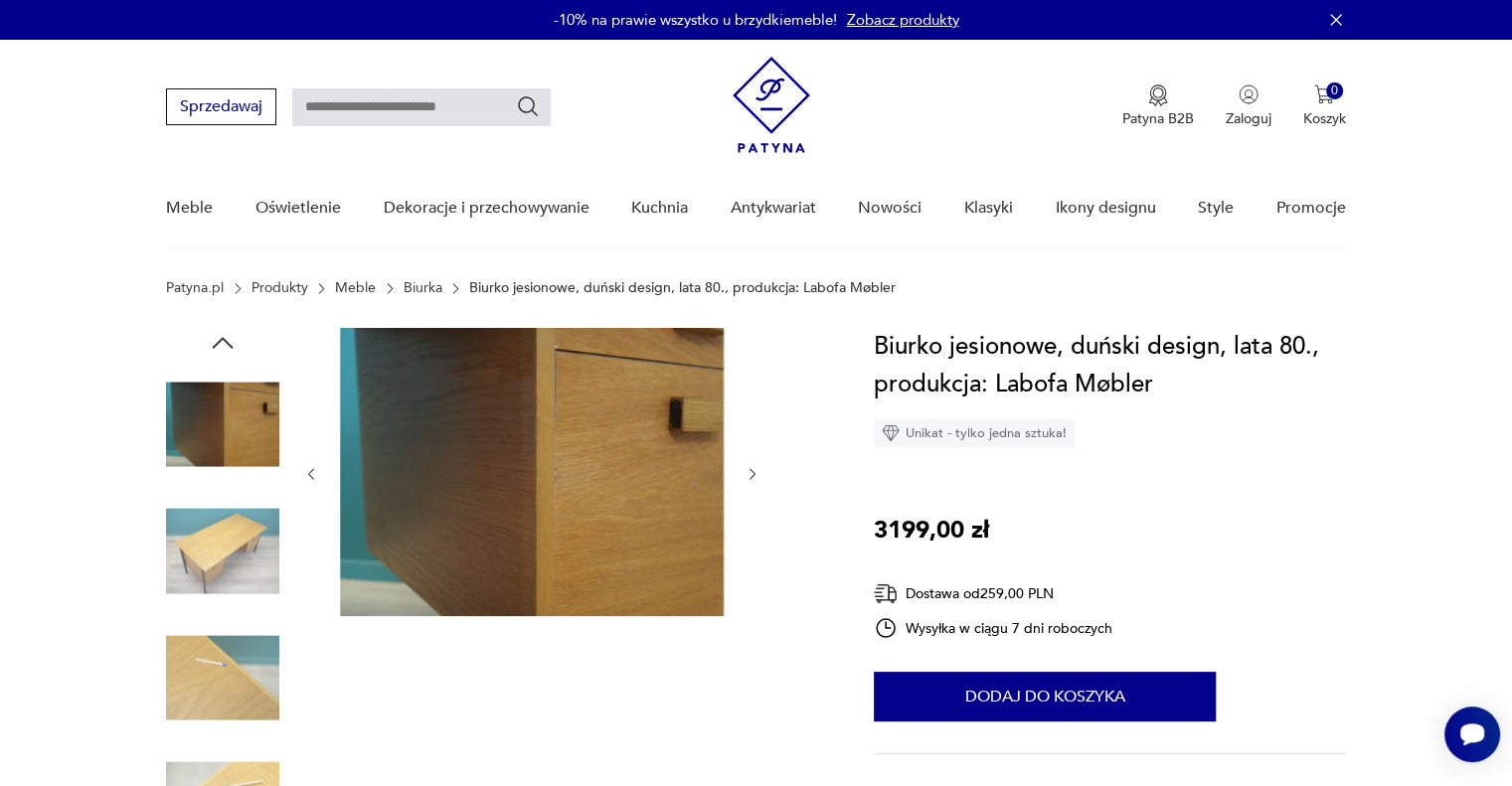 click at bounding box center [753, 474] 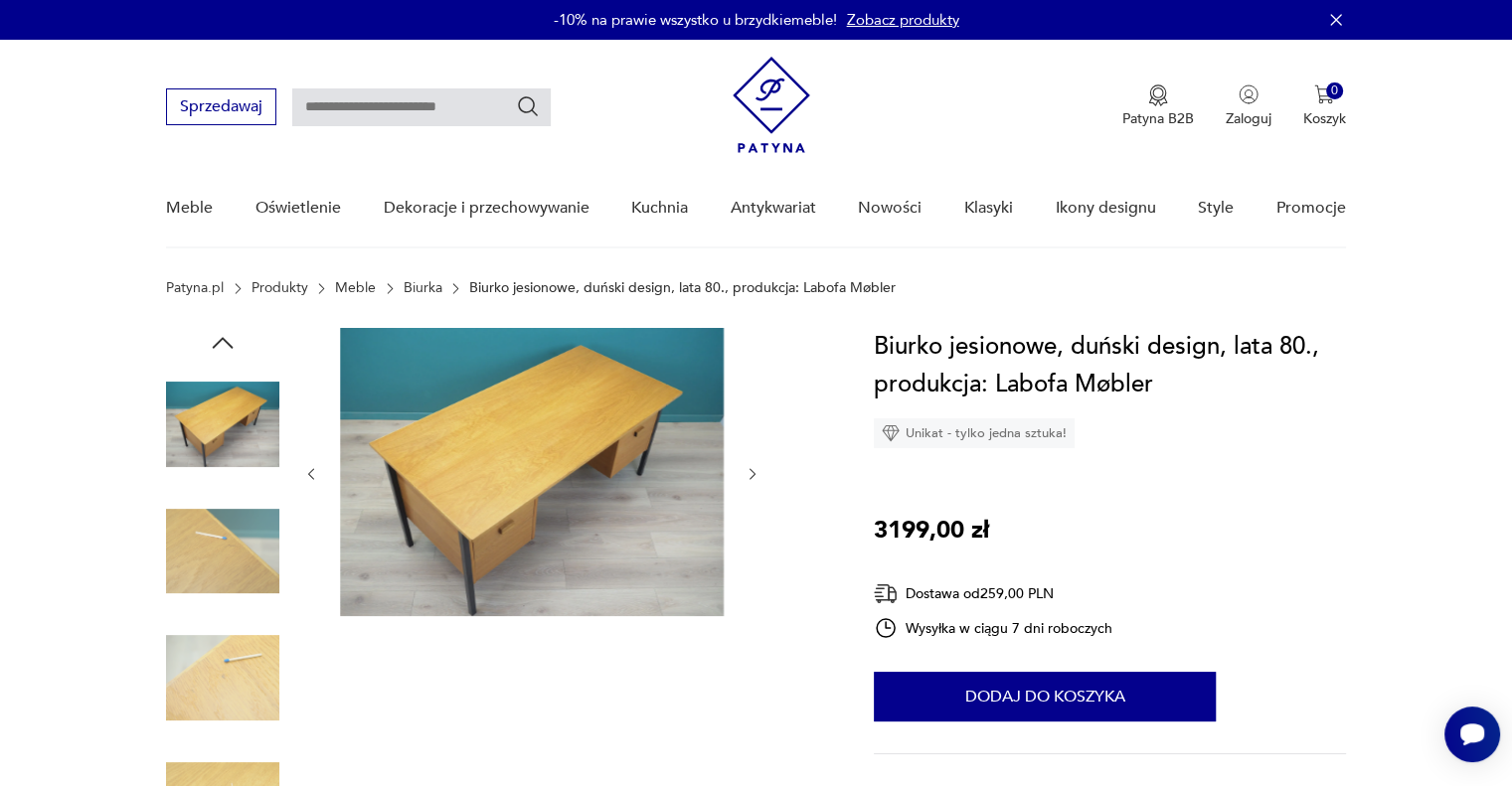 click at bounding box center (753, 474) 